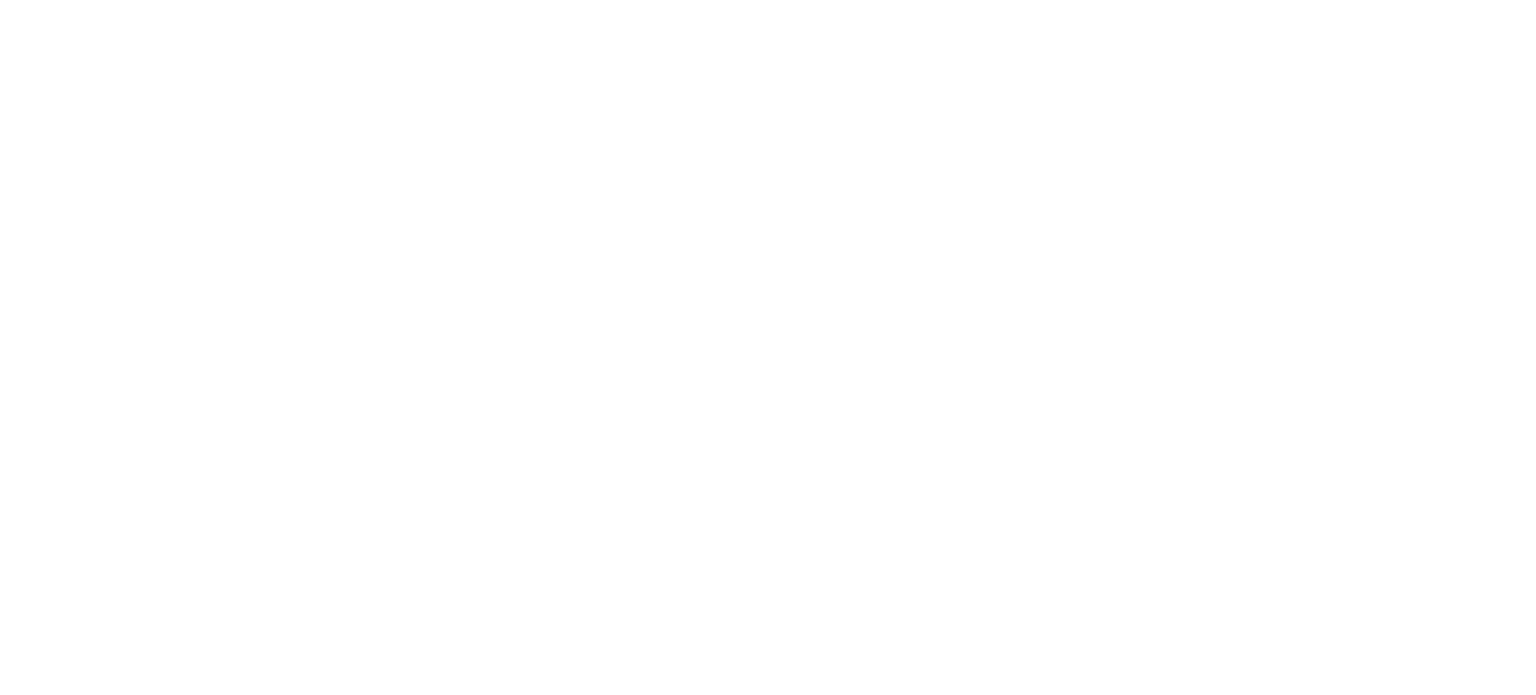 scroll, scrollTop: 0, scrollLeft: 0, axis: both 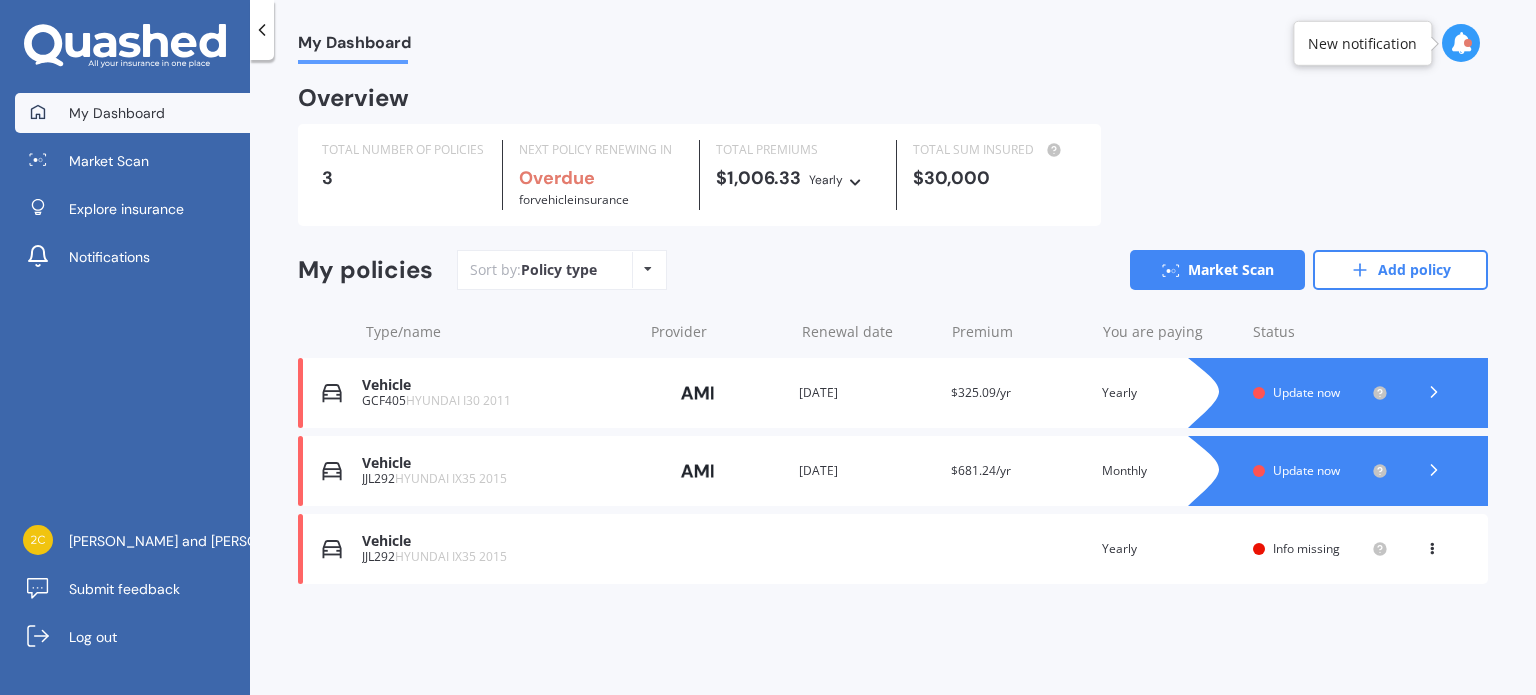 click on "Update now" at bounding box center [1306, 470] 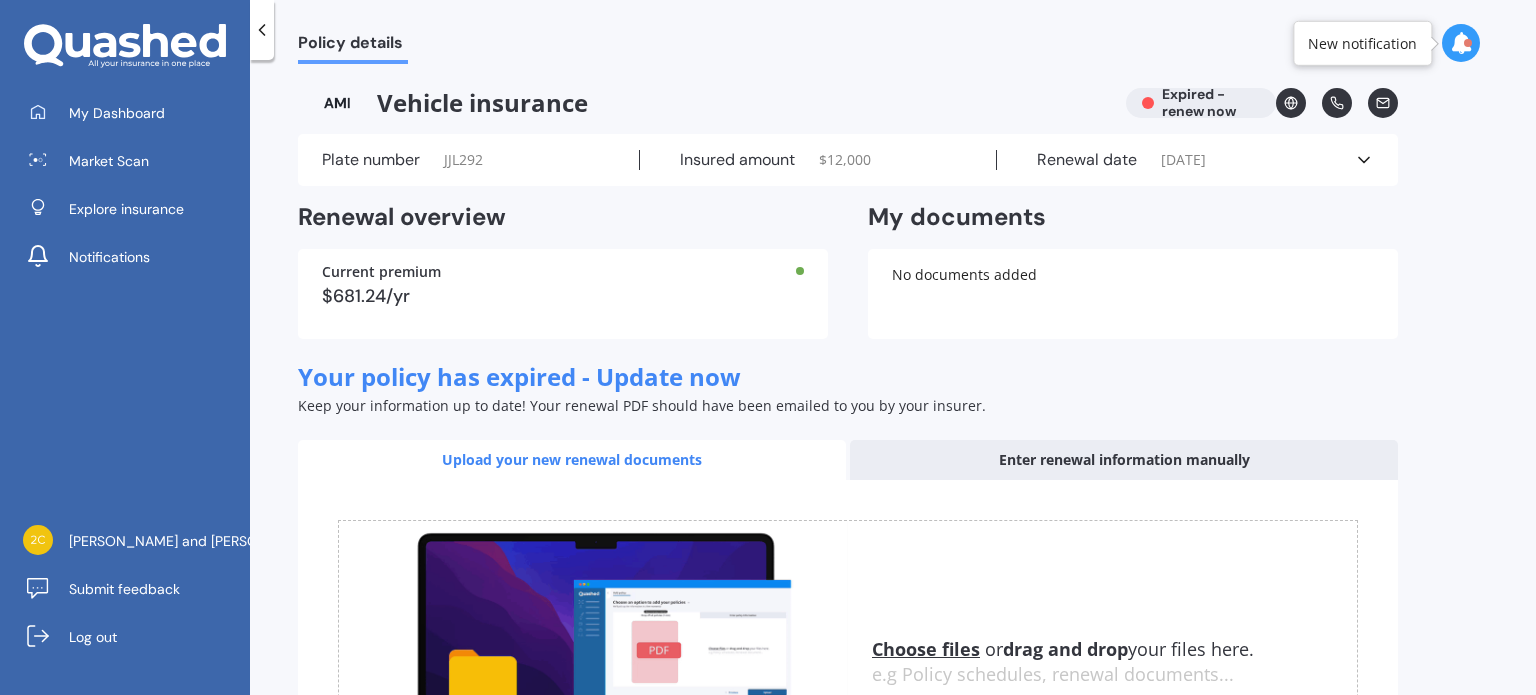 scroll, scrollTop: 247, scrollLeft: 0, axis: vertical 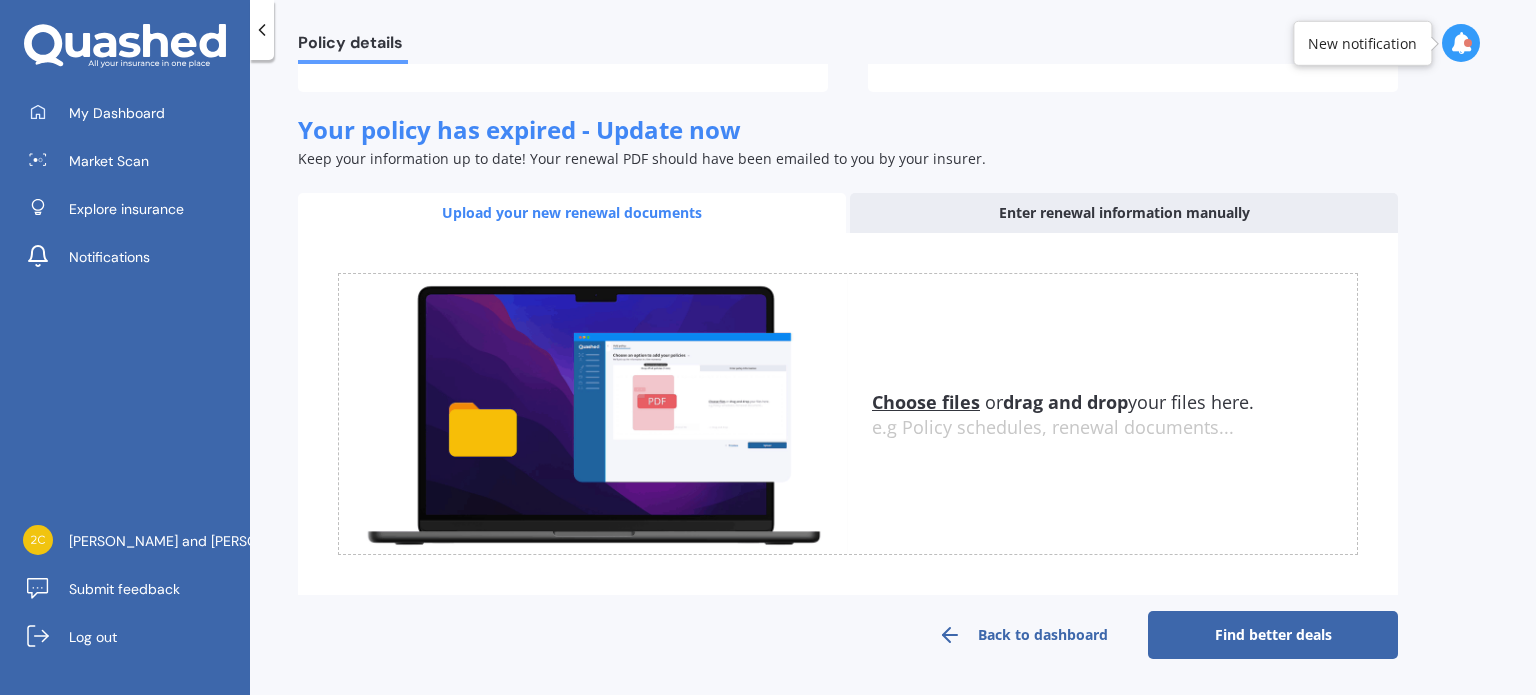 click on "Find better deals" at bounding box center [1273, 635] 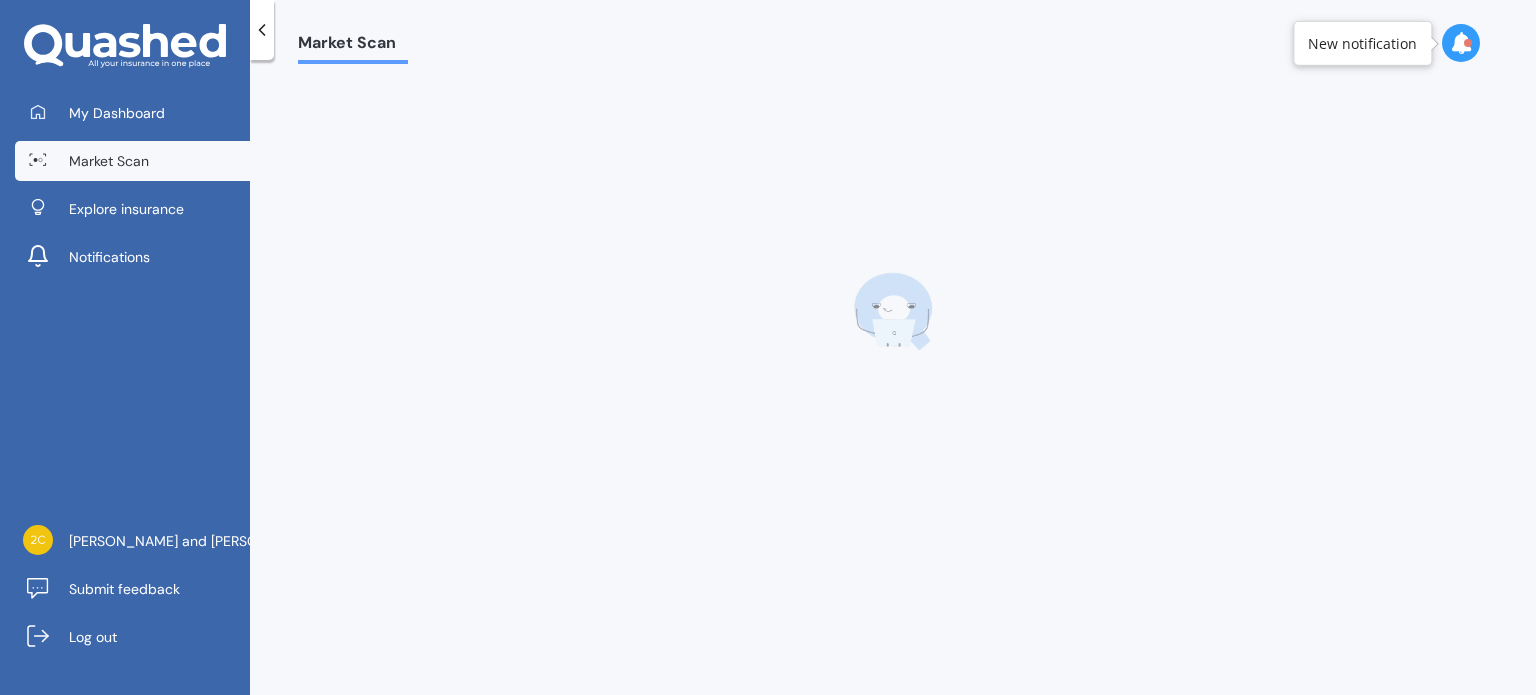 scroll, scrollTop: 0, scrollLeft: 0, axis: both 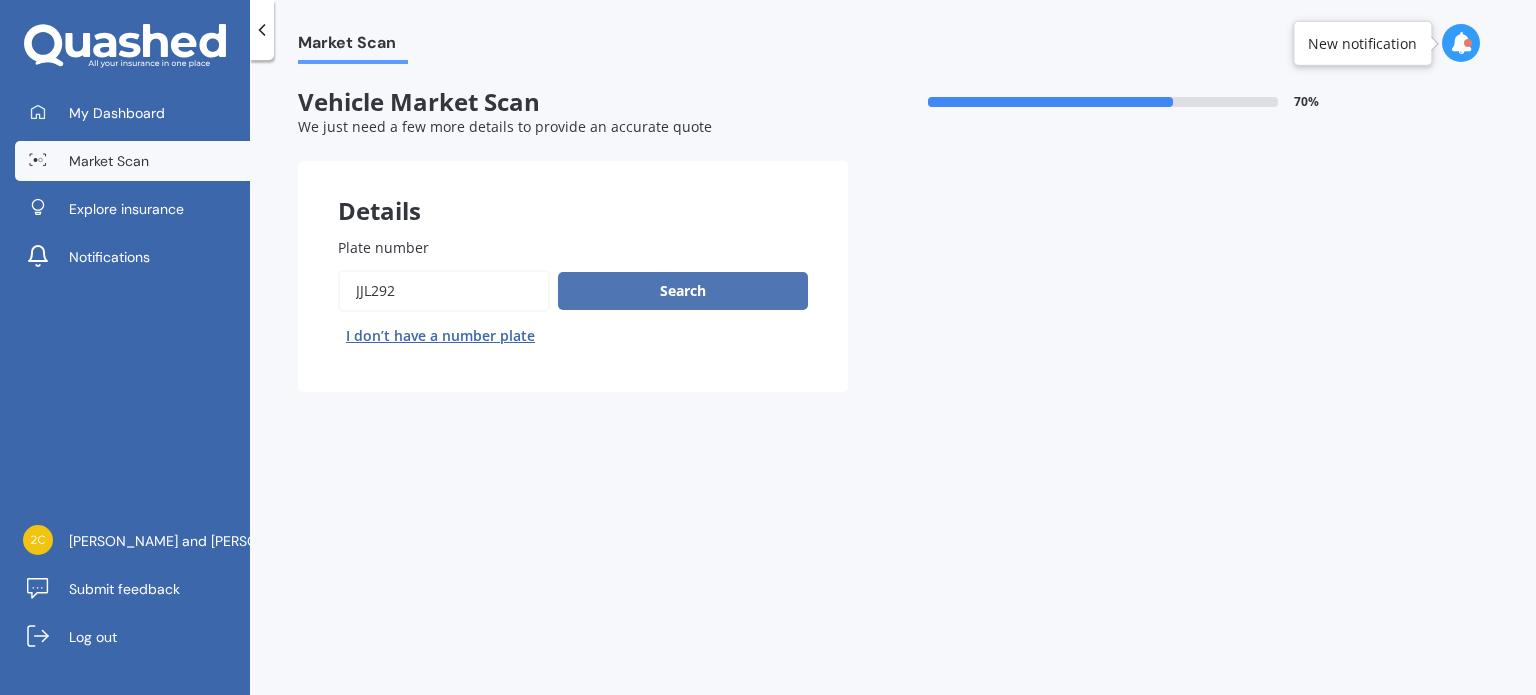 click on "Search" at bounding box center [683, 291] 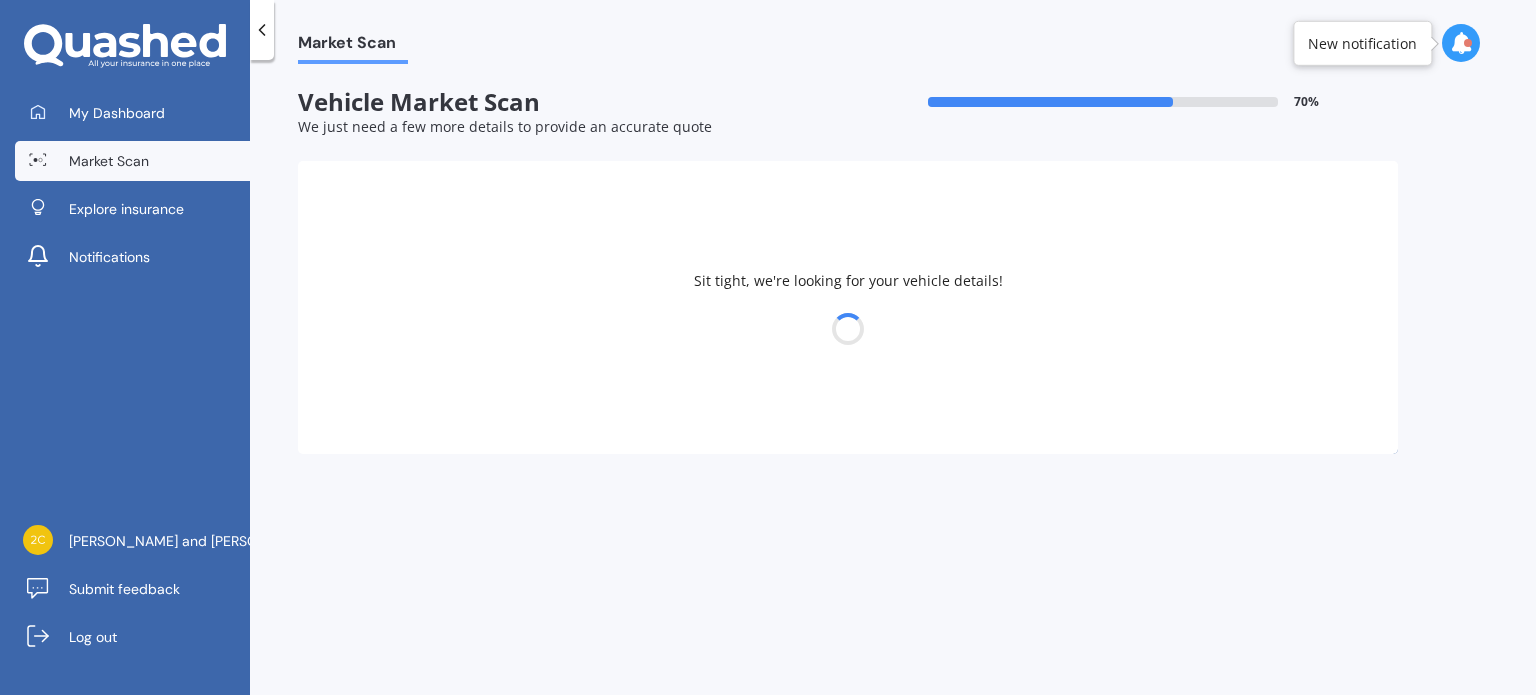 select on "HYUNDAI" 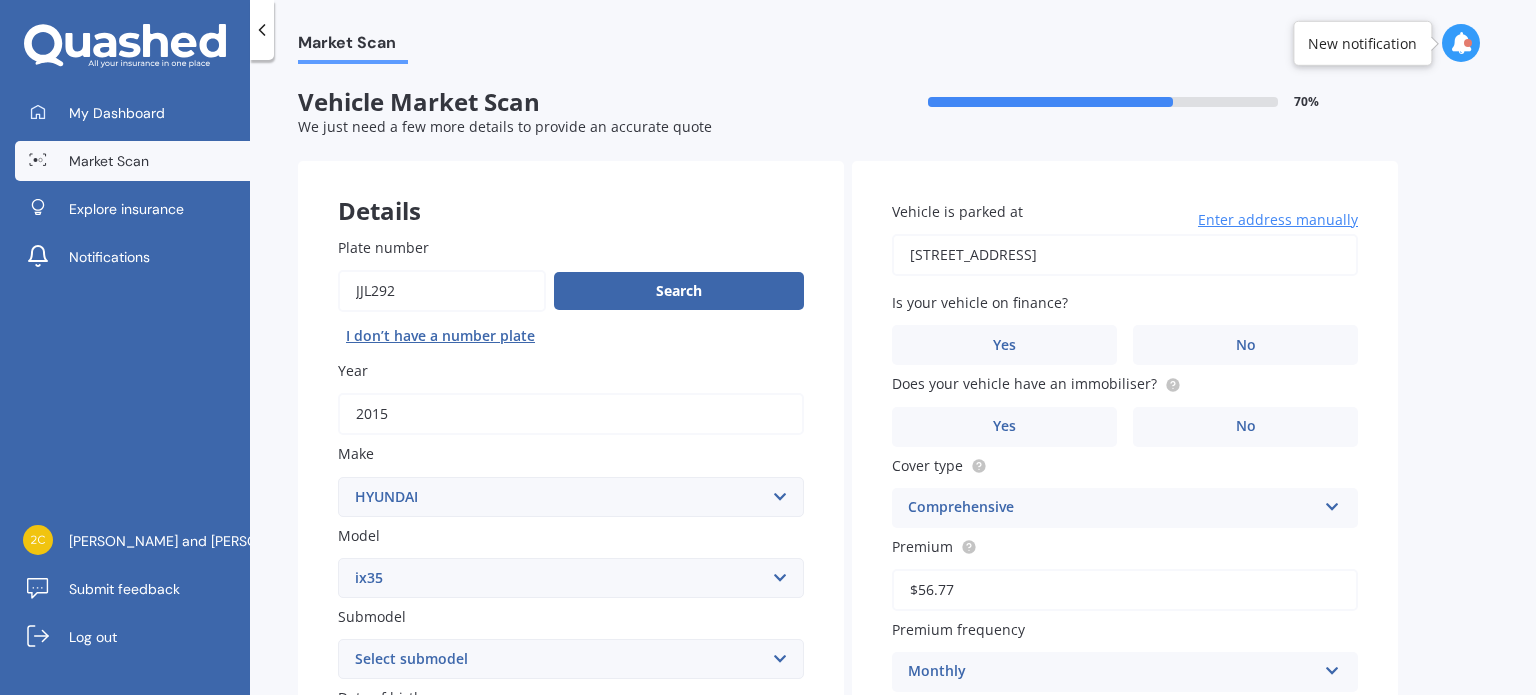scroll, scrollTop: 100, scrollLeft: 0, axis: vertical 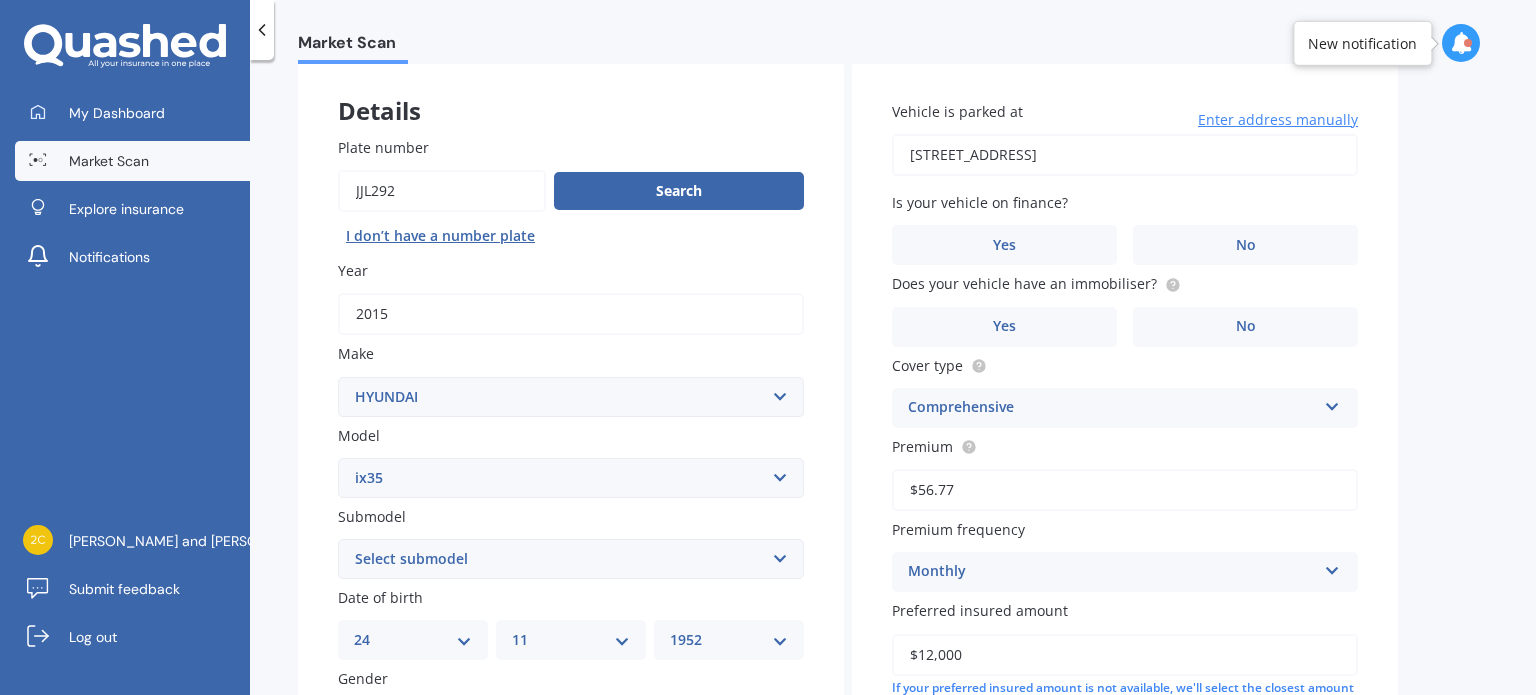 click on "Select submodel (All Other) 2.0 2WD A6 2.0R CRDi A6 2.0R CRDi Elite A6 2.4 A6 2.4 Elite A6 SE" at bounding box center [571, 559] 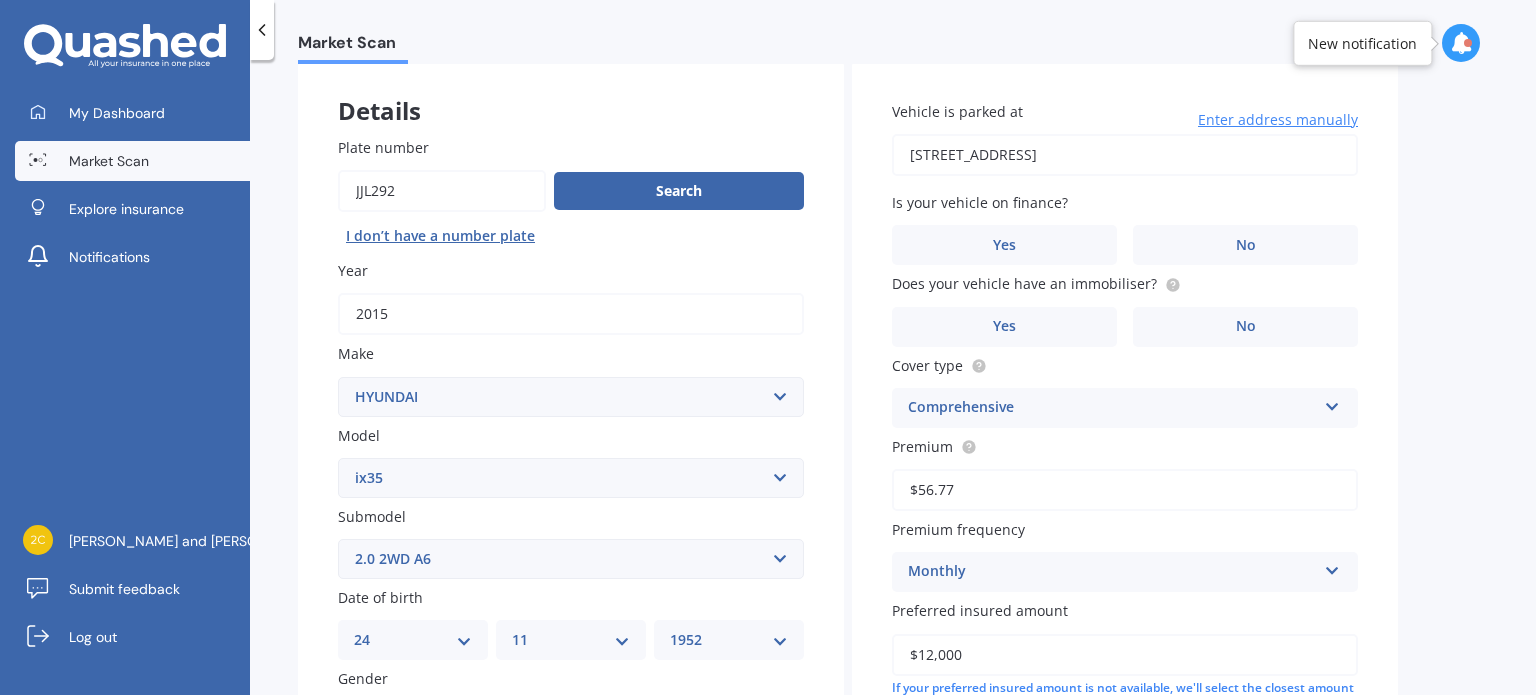click on "Select submodel (All Other) 2.0 2WD A6 2.0R CRDi A6 2.0R CRDi Elite A6 2.4 A6 2.4 Elite A6 SE" at bounding box center (571, 559) 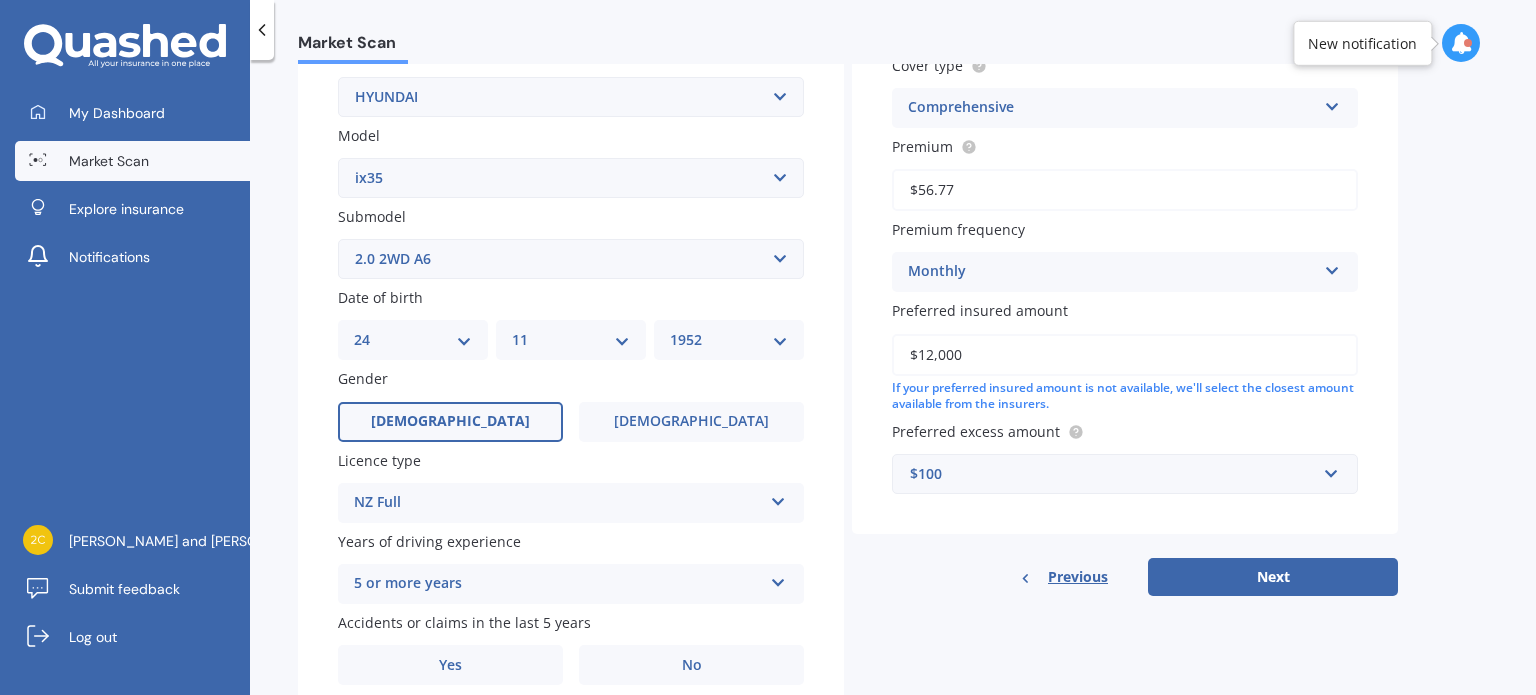 scroll, scrollTop: 482, scrollLeft: 0, axis: vertical 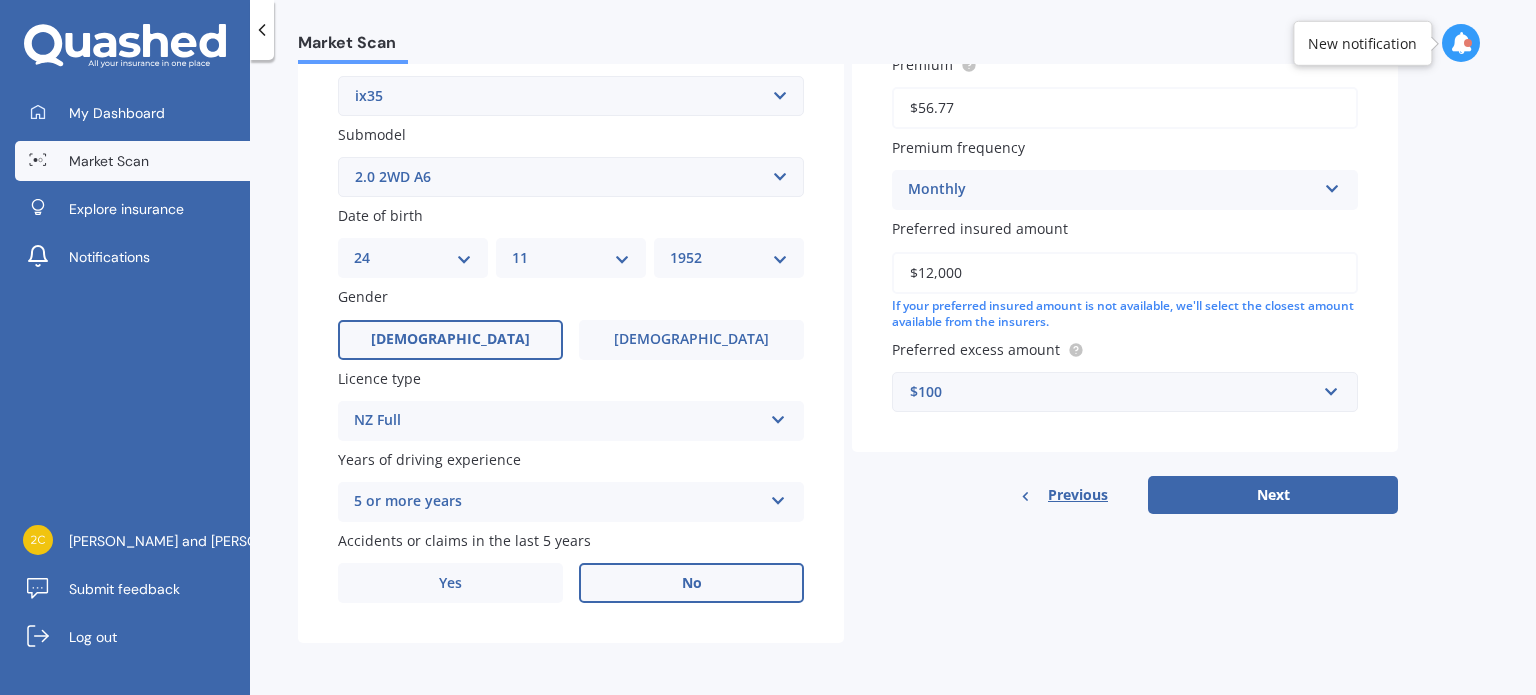 click on "No" at bounding box center [691, 583] 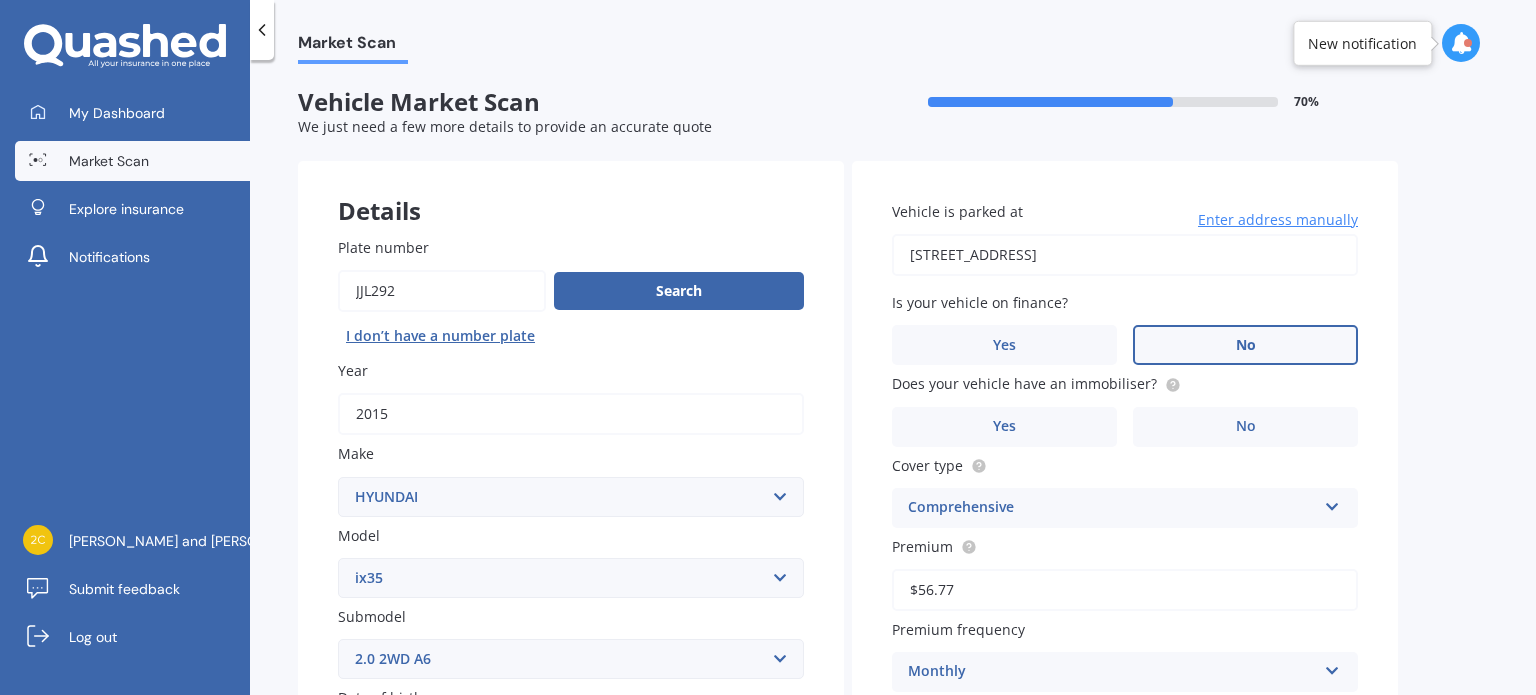 click on "No" at bounding box center [1245, 345] 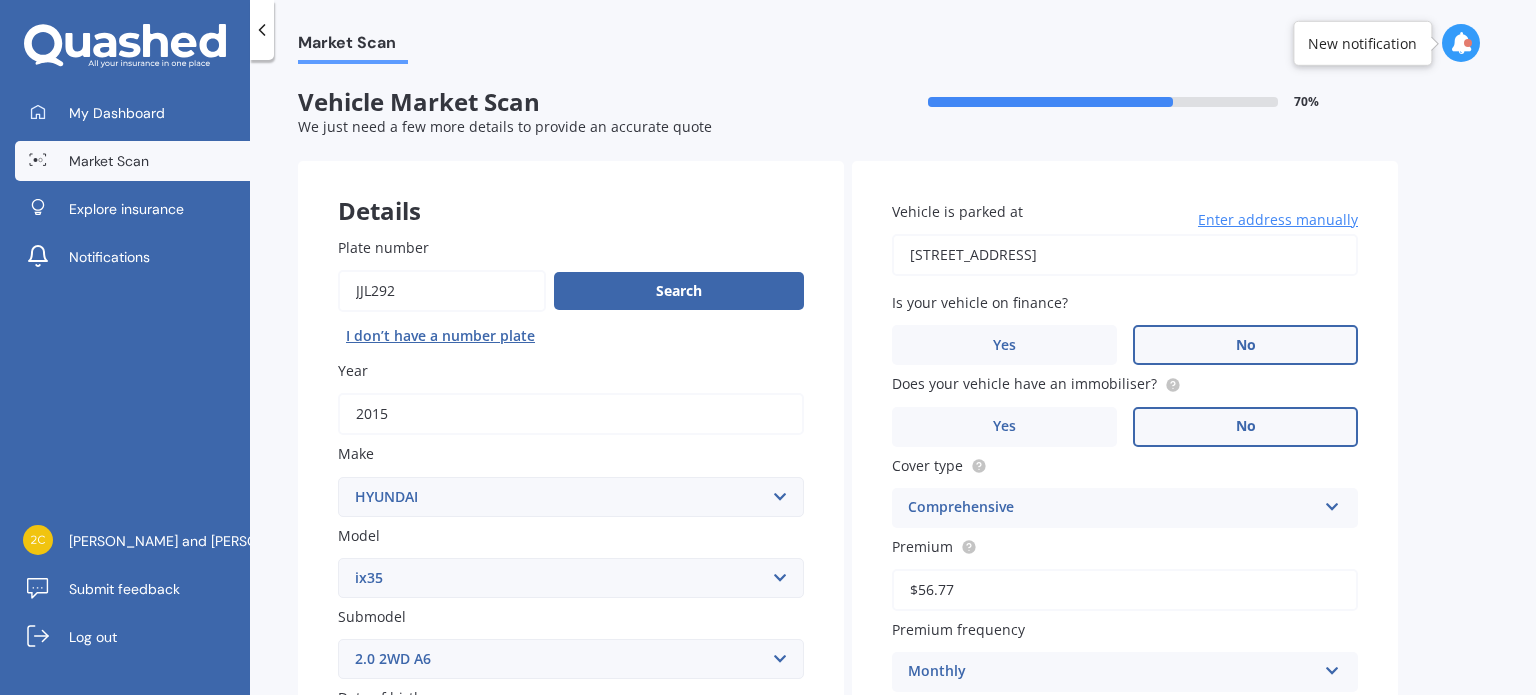 click on "No" at bounding box center (1246, 426) 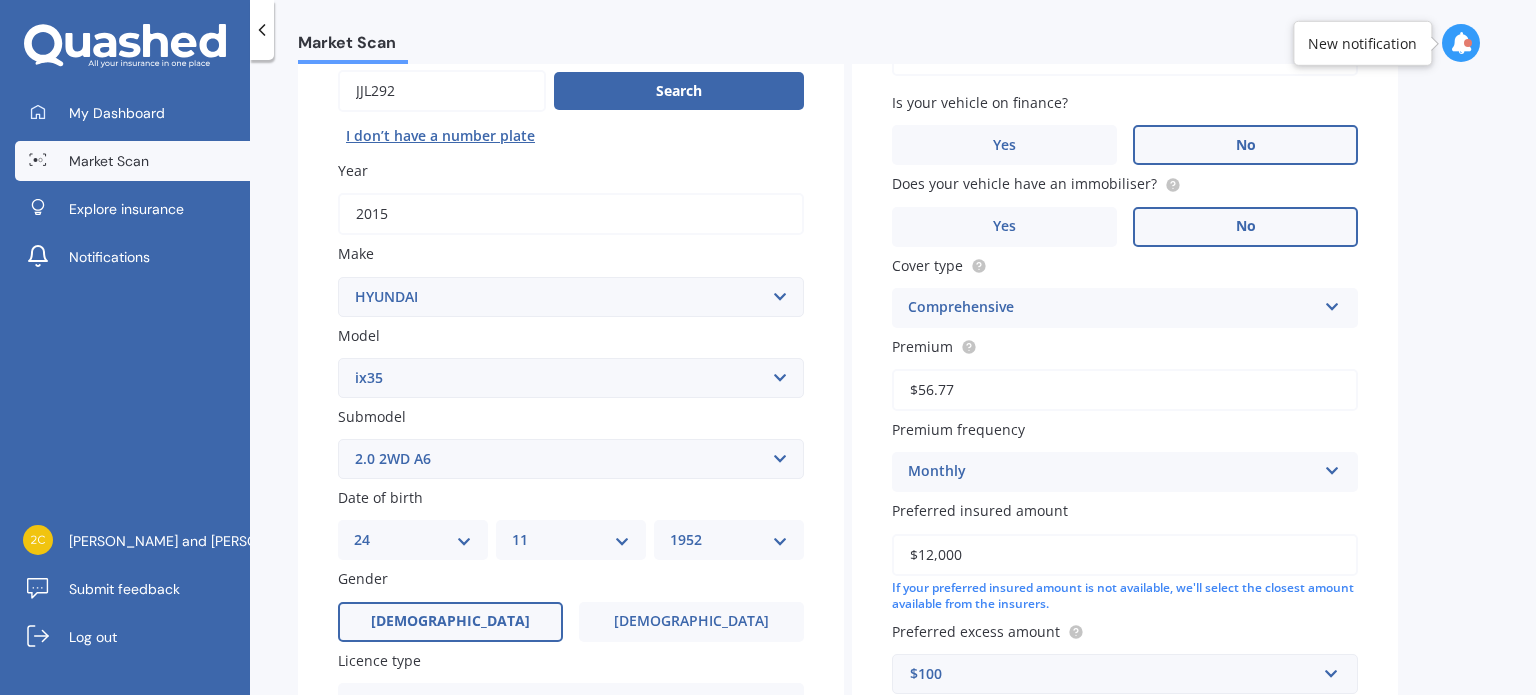 scroll, scrollTop: 300, scrollLeft: 0, axis: vertical 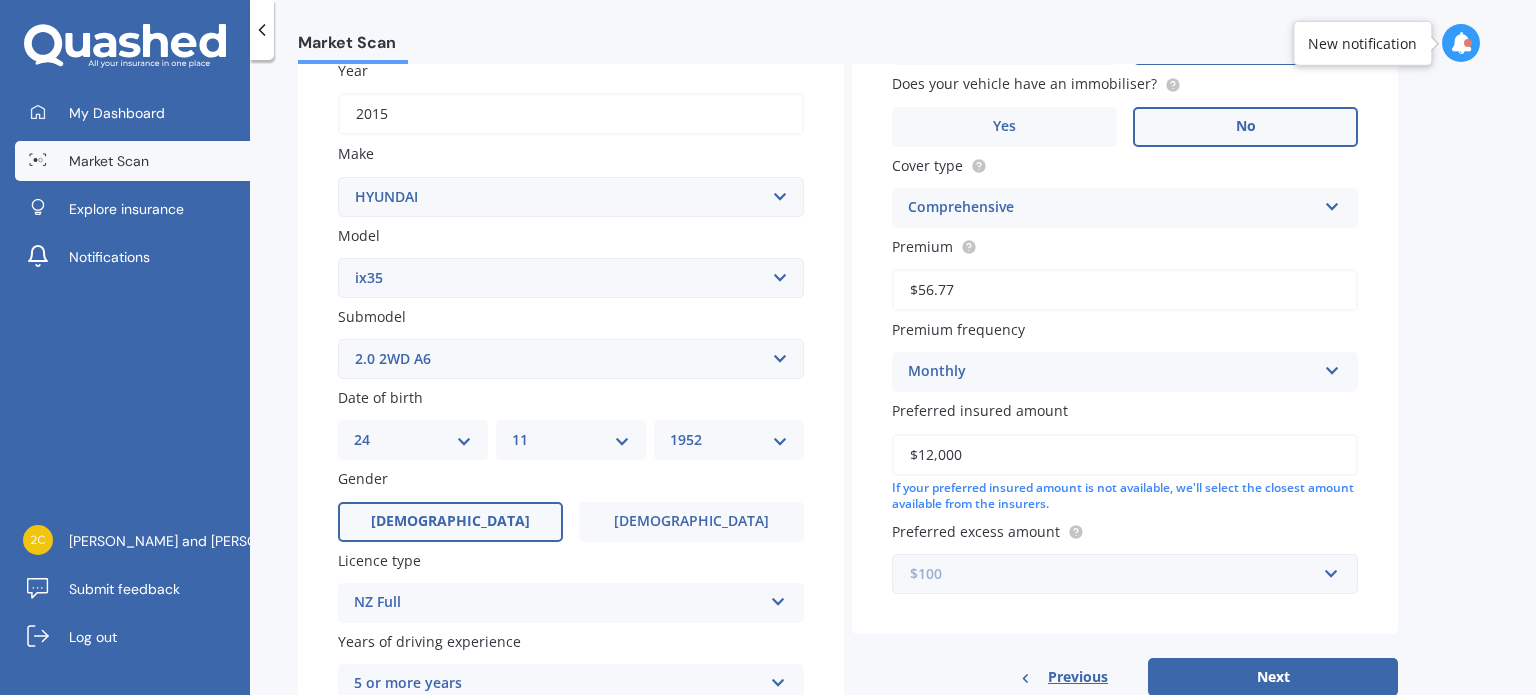 click at bounding box center [1118, 574] 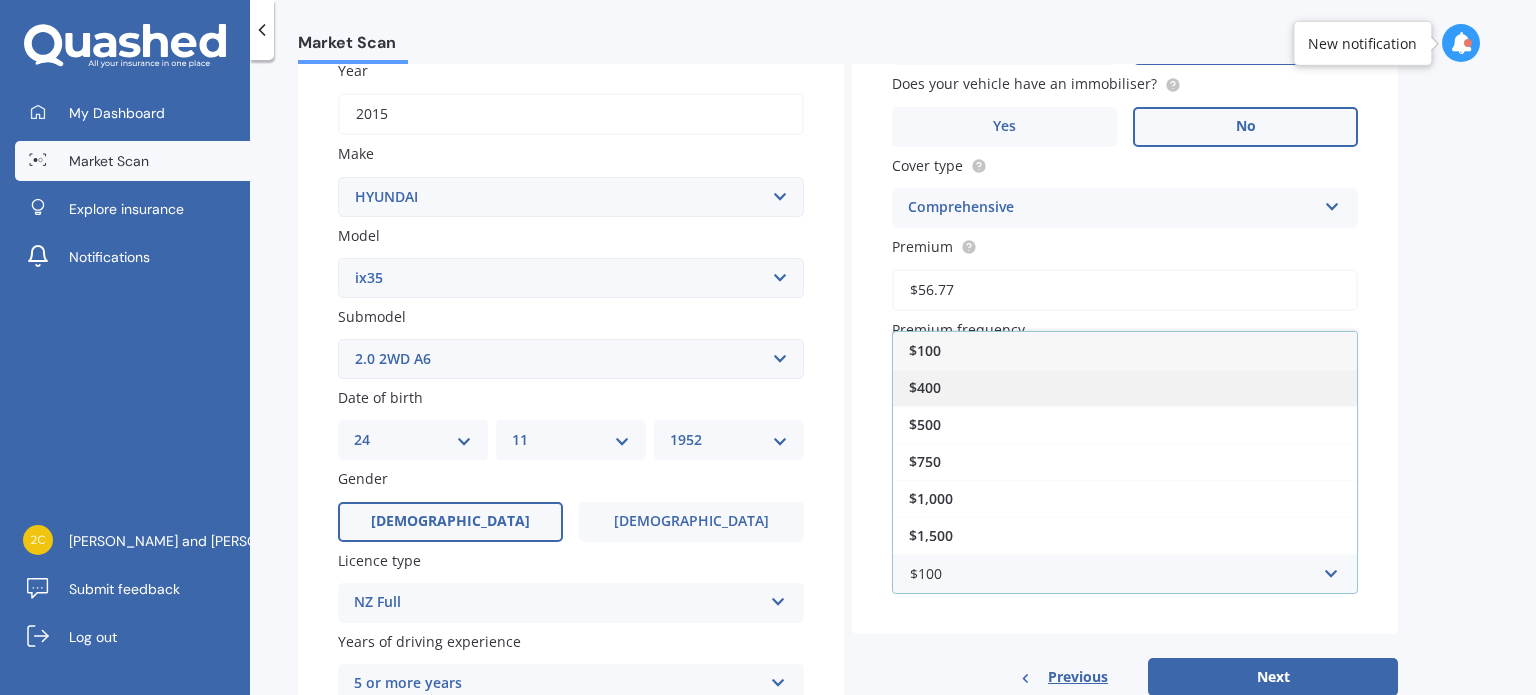 click on "$400" at bounding box center (1125, 387) 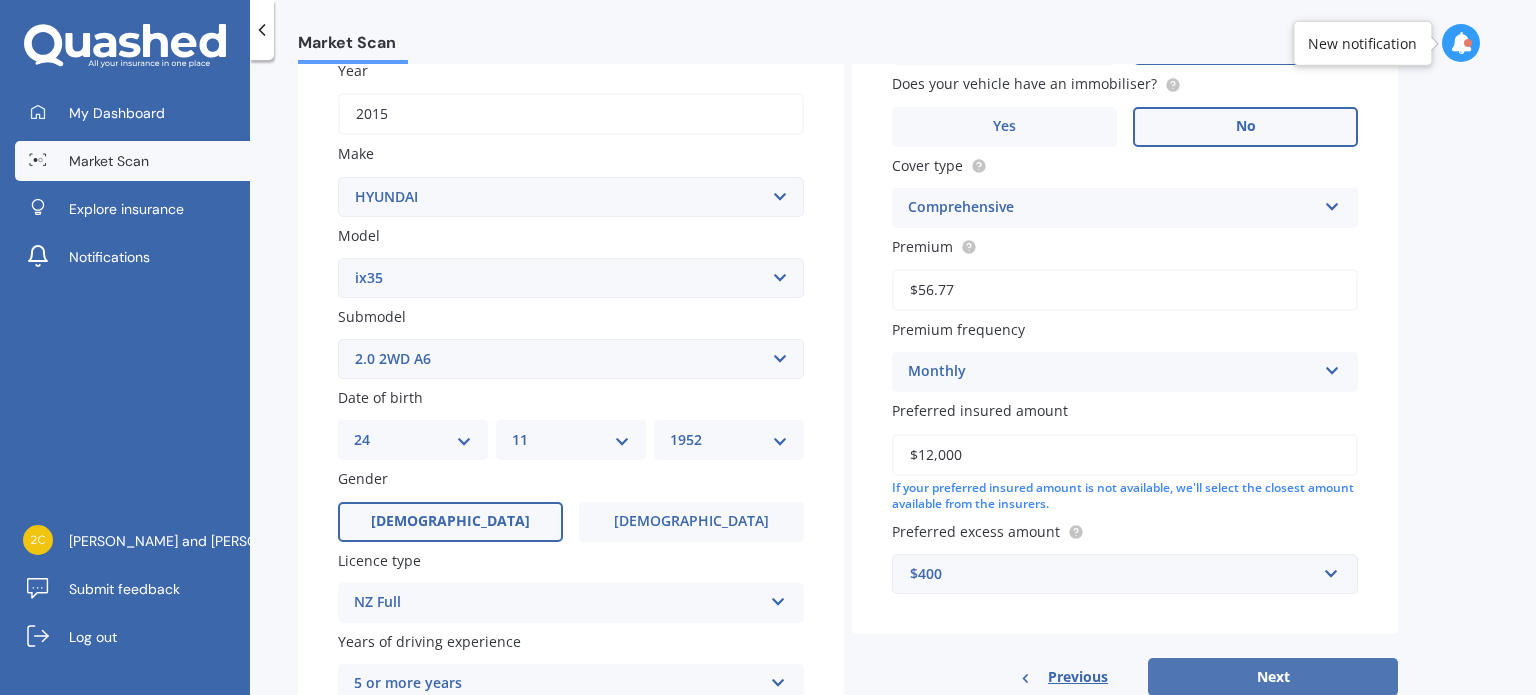 click on "Next" at bounding box center [1273, 677] 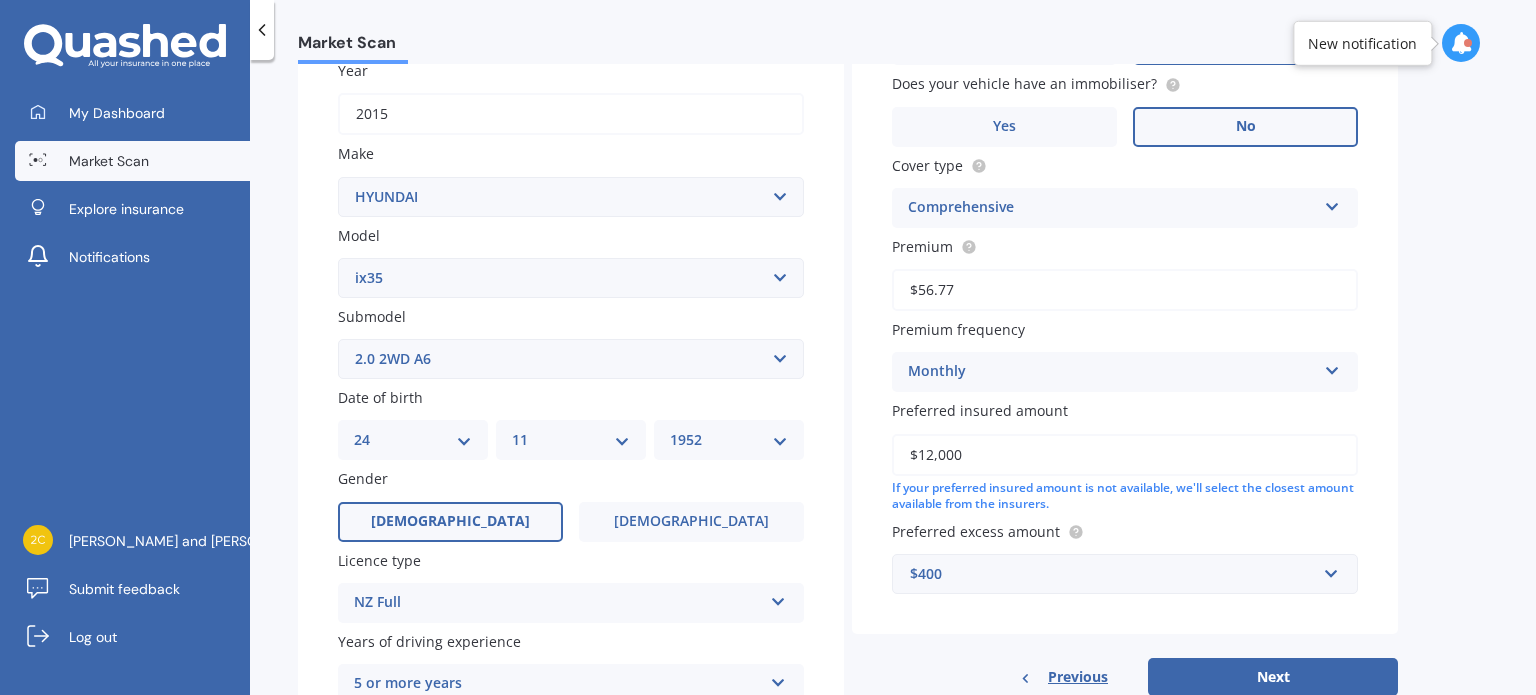 scroll, scrollTop: 136, scrollLeft: 0, axis: vertical 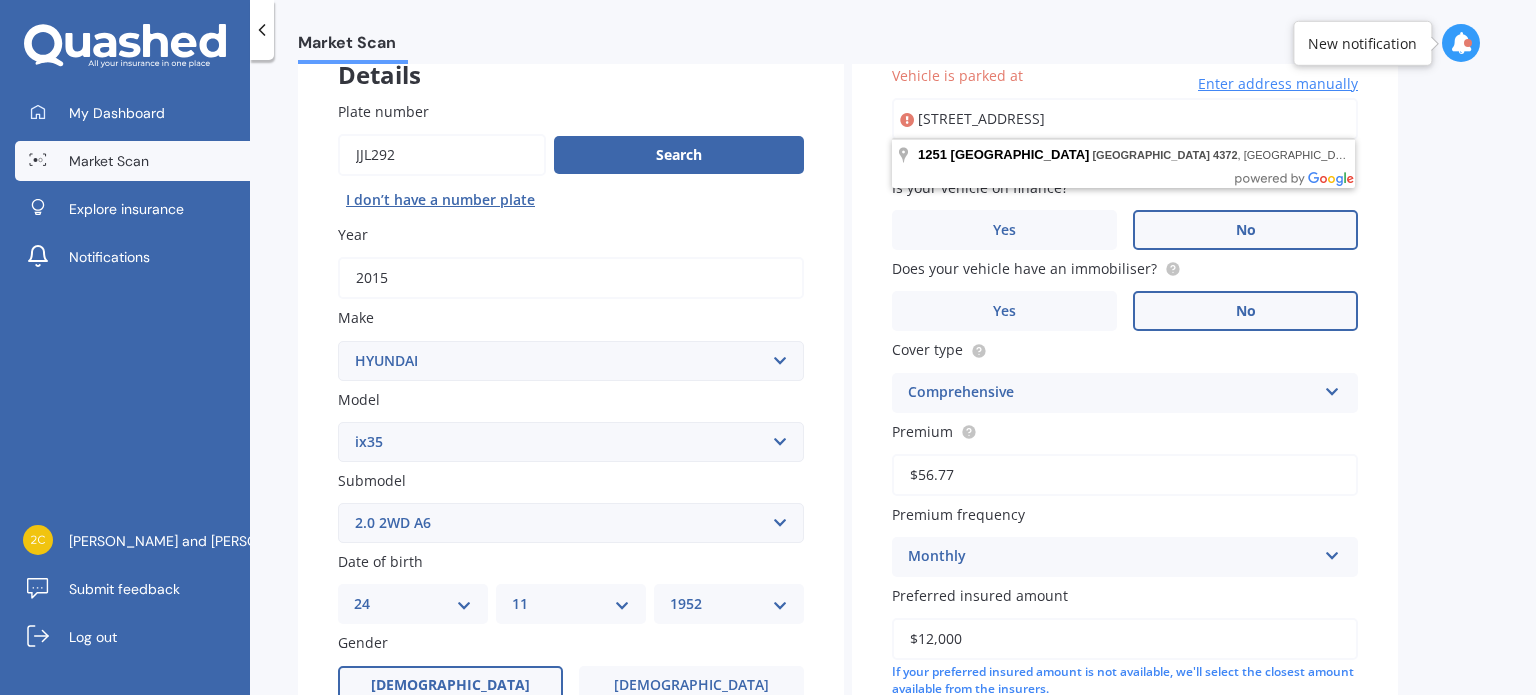 type on "[STREET_ADDRESS]" 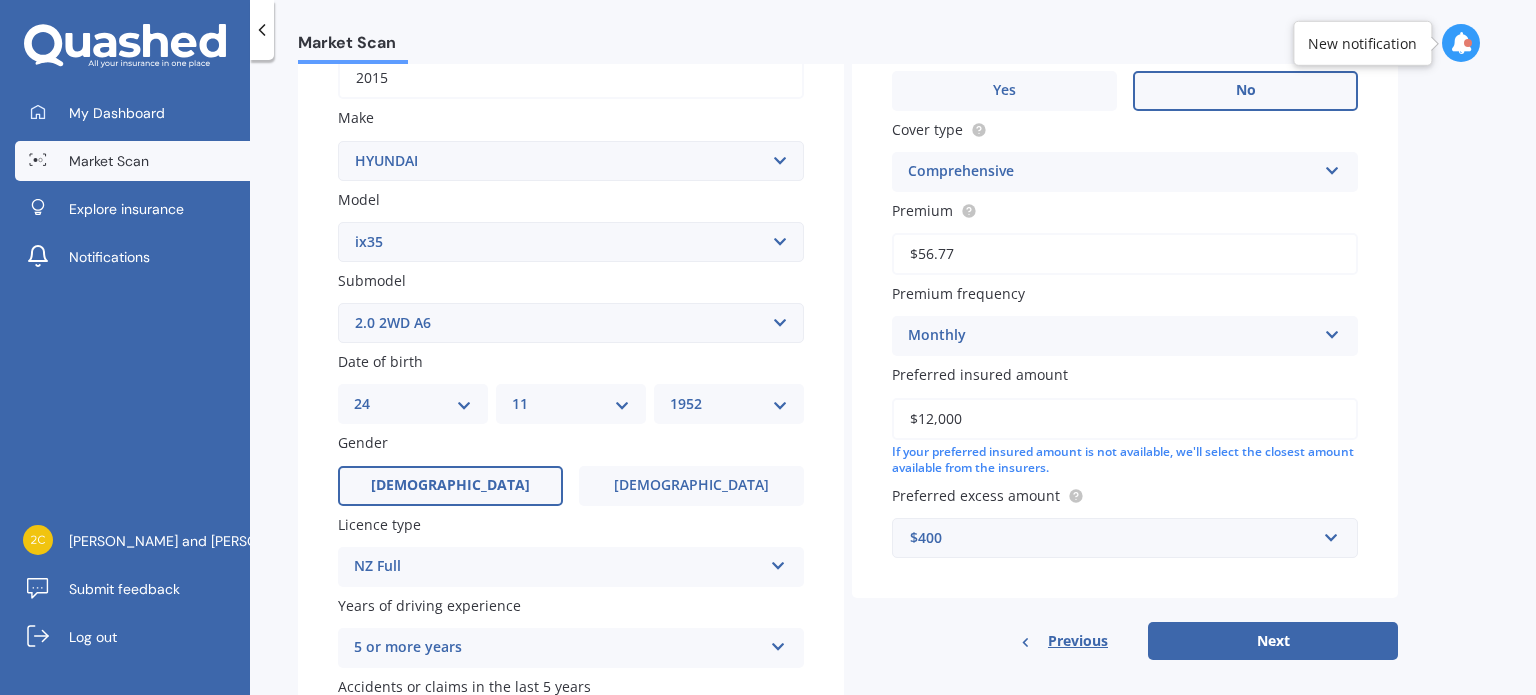scroll, scrollTop: 436, scrollLeft: 0, axis: vertical 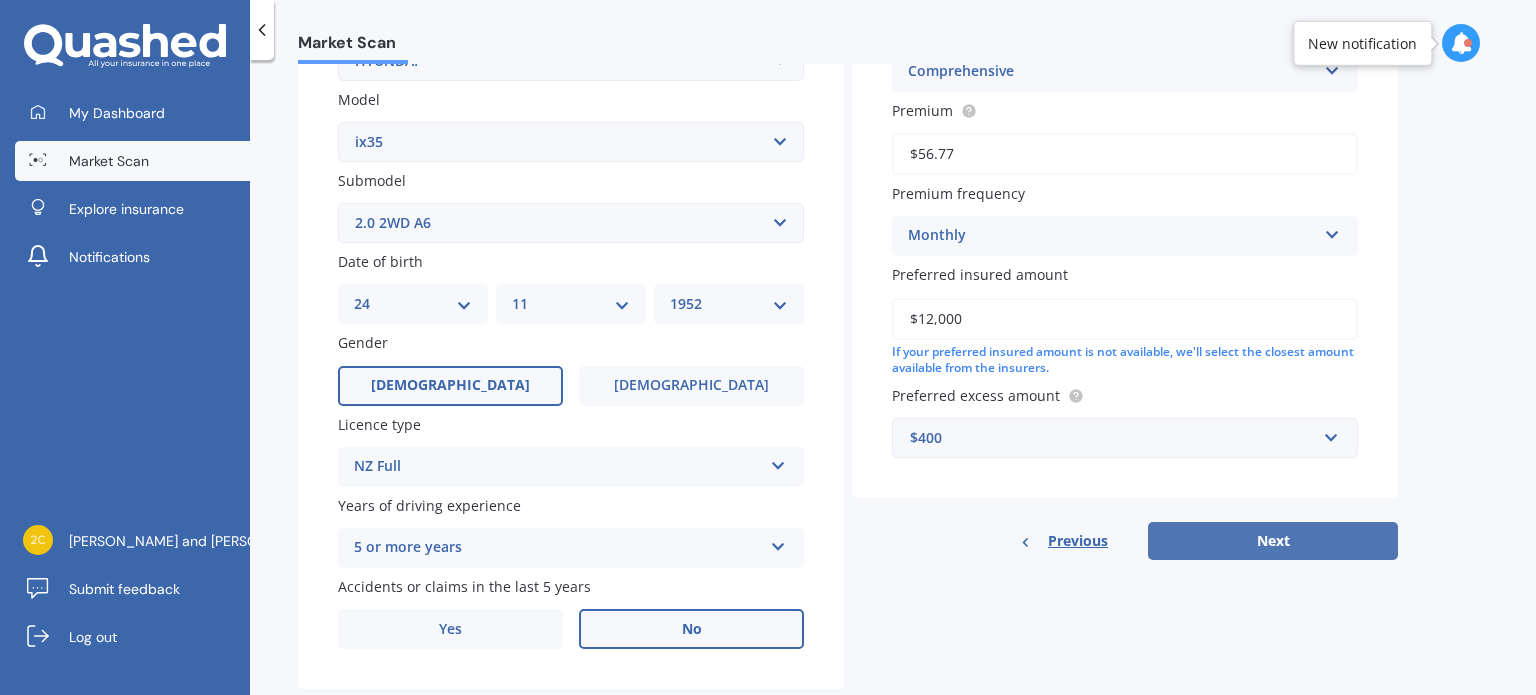 click on "Next" at bounding box center (1273, 541) 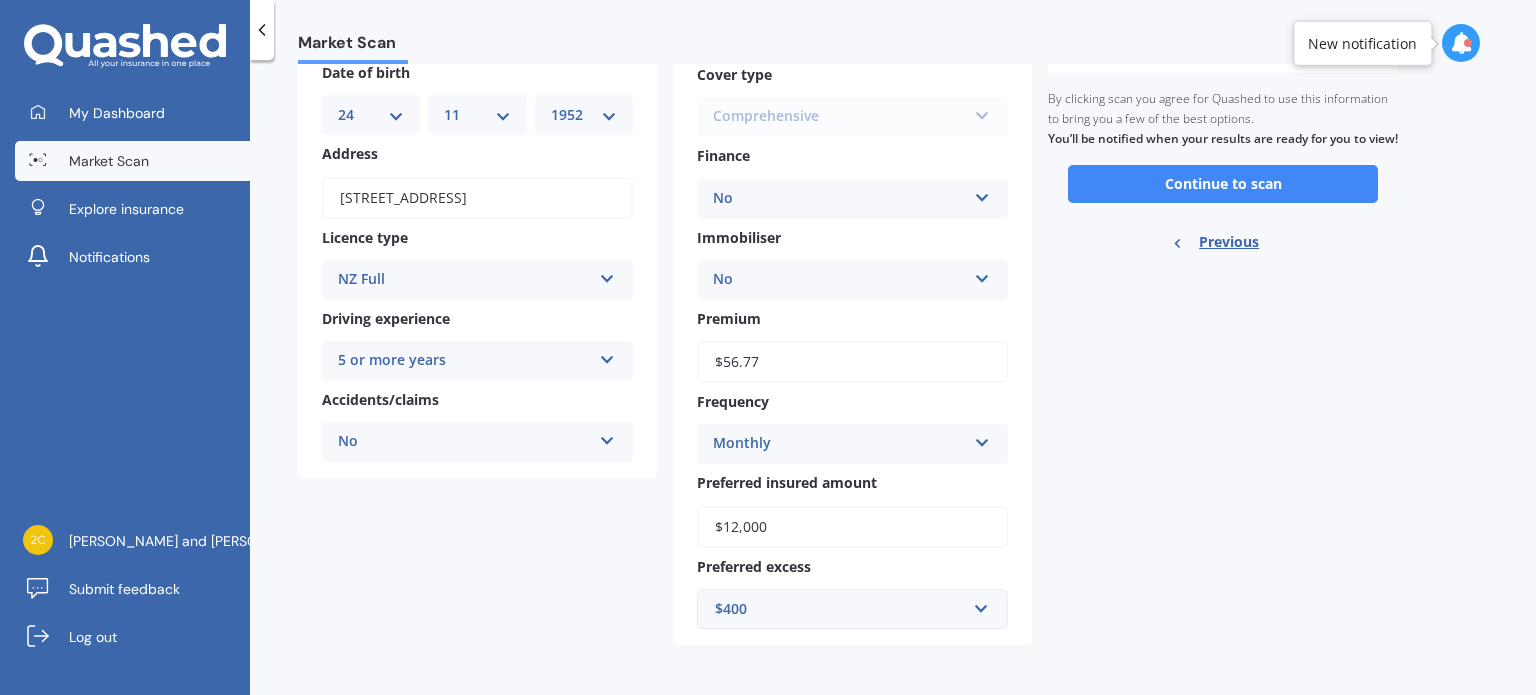 scroll, scrollTop: 96, scrollLeft: 0, axis: vertical 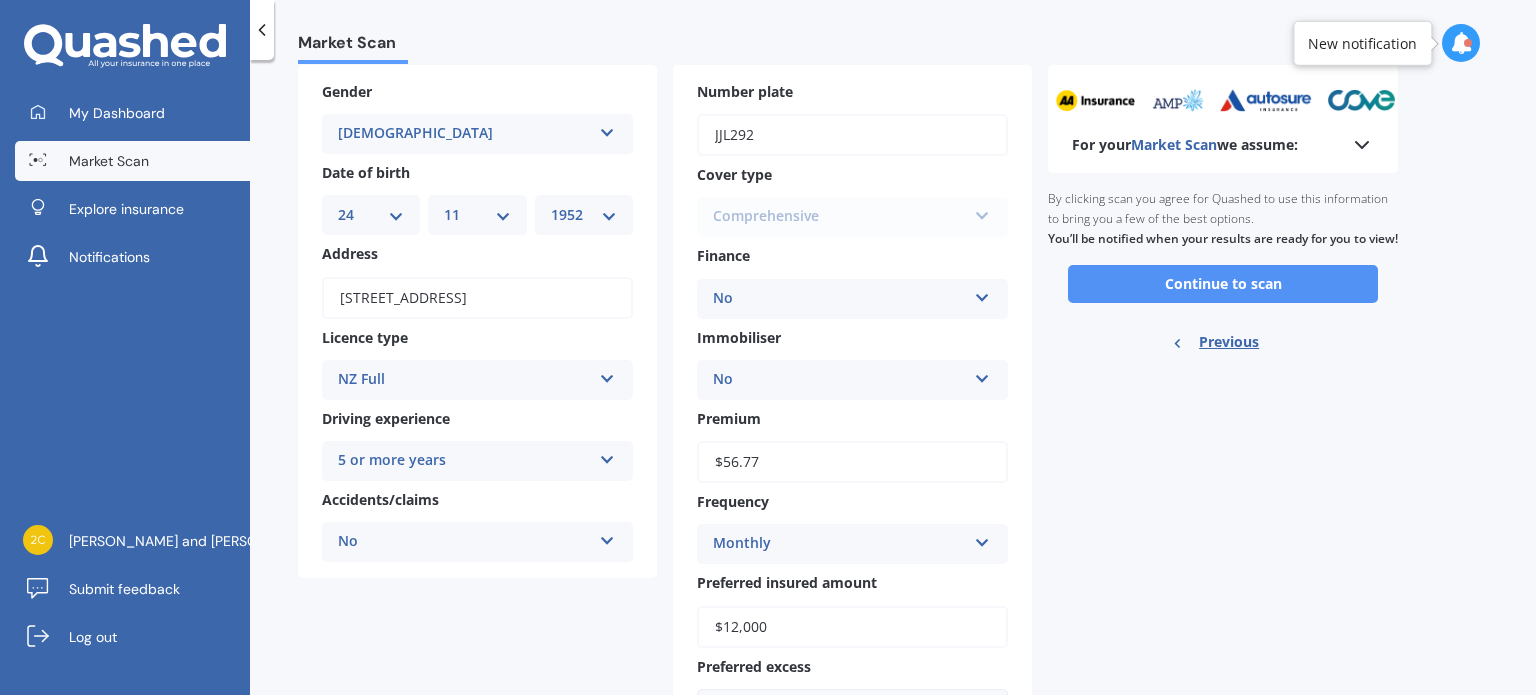 click on "Continue to scan" at bounding box center [1223, 284] 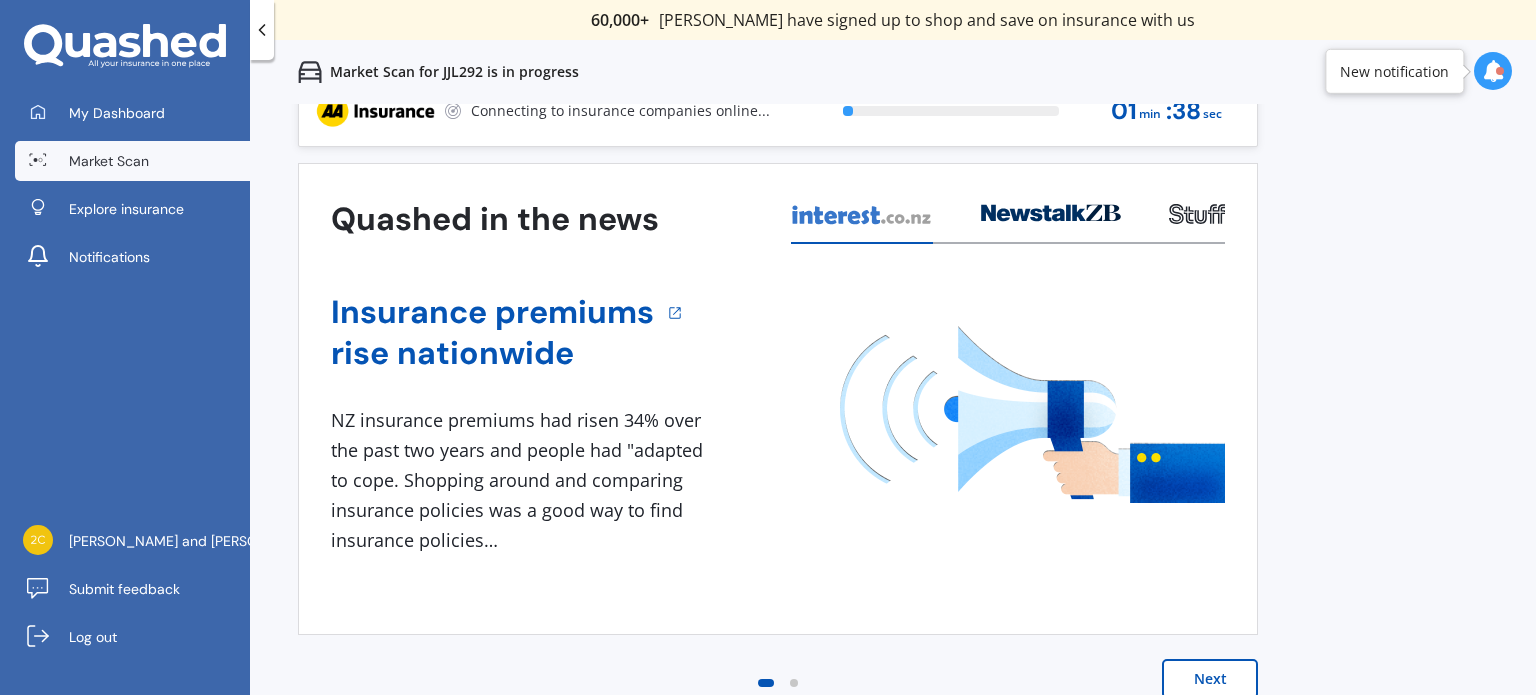 scroll, scrollTop: 0, scrollLeft: 0, axis: both 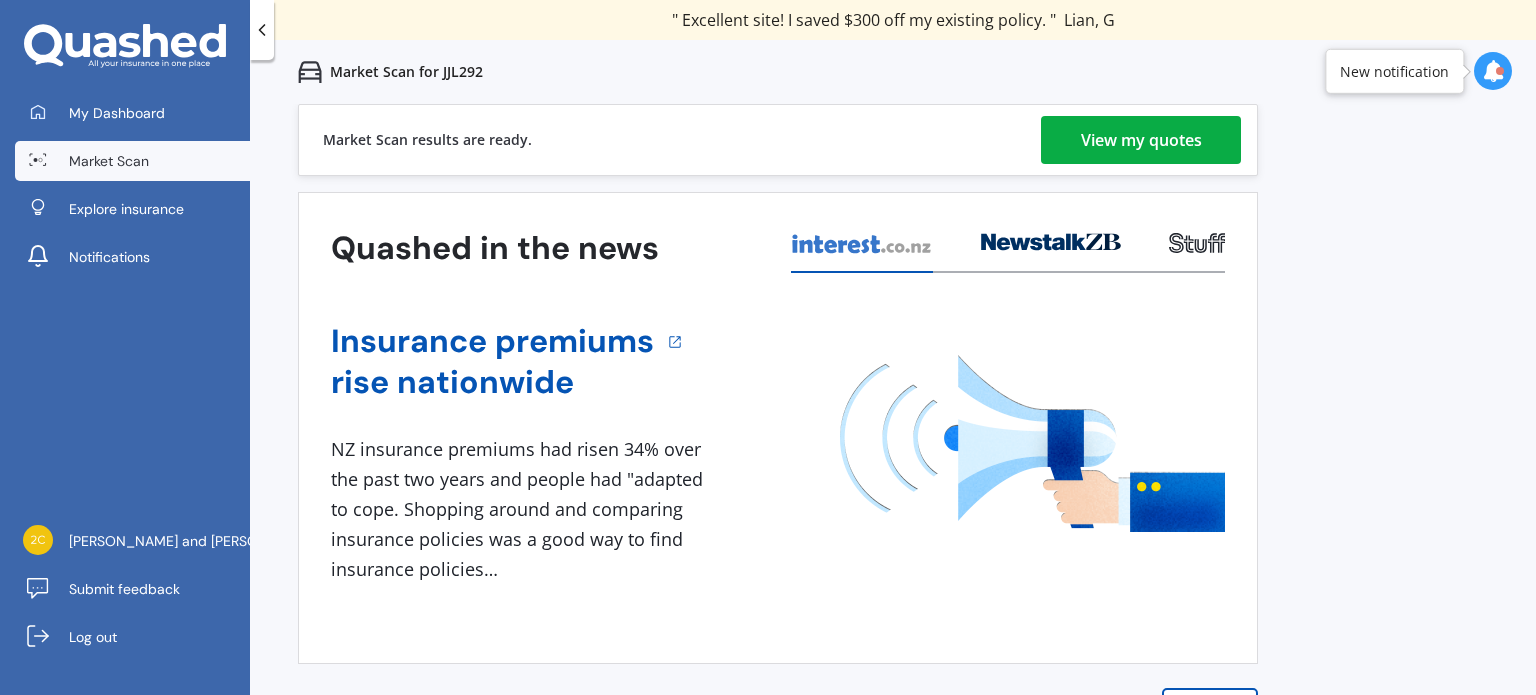 click on "View my quotes" at bounding box center [1141, 140] 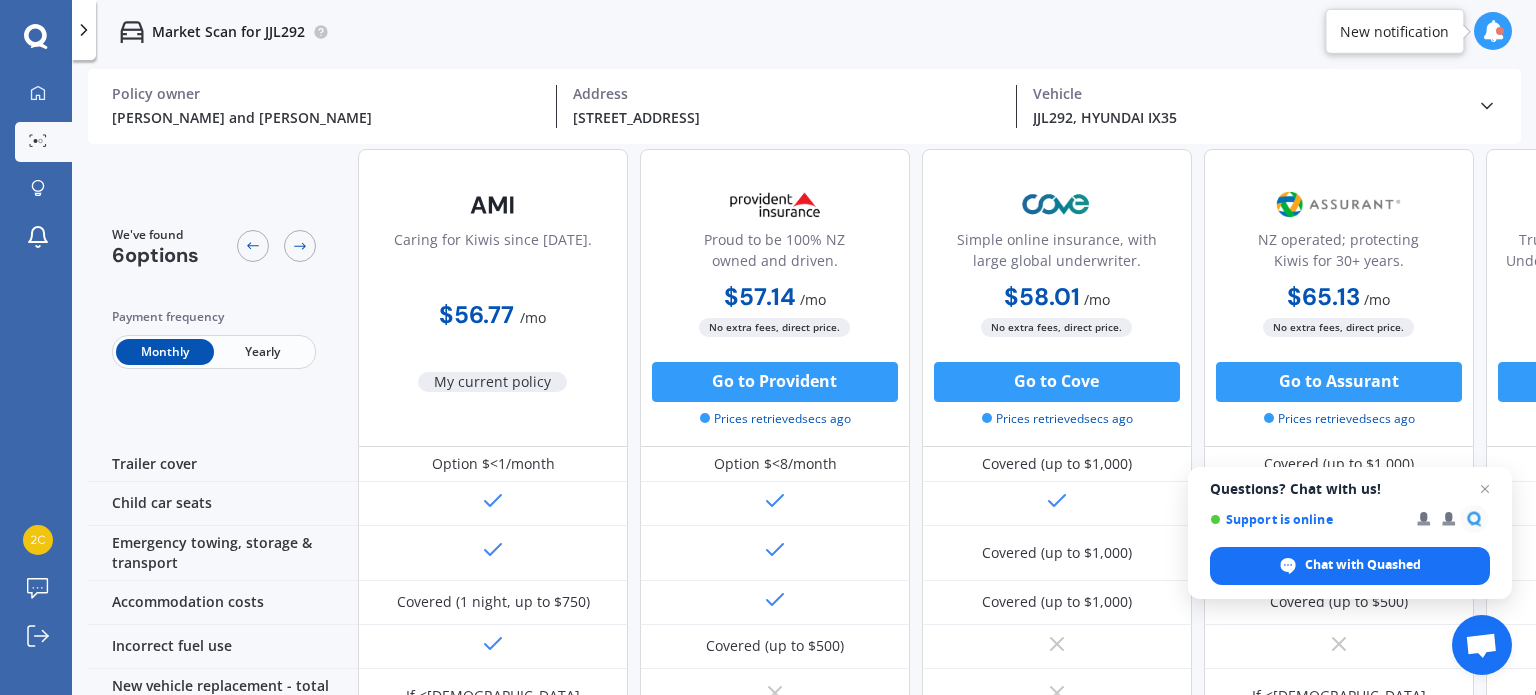 scroll, scrollTop: 0, scrollLeft: 0, axis: both 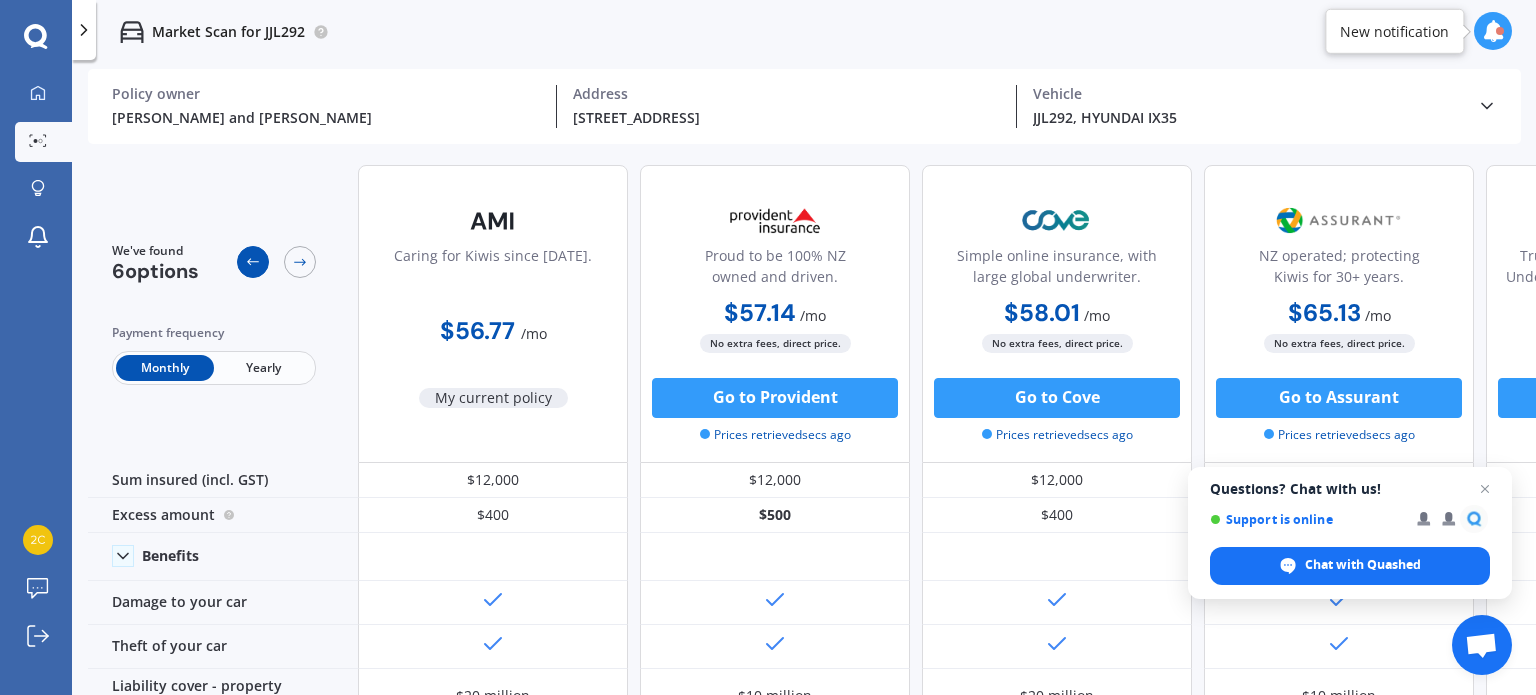 click 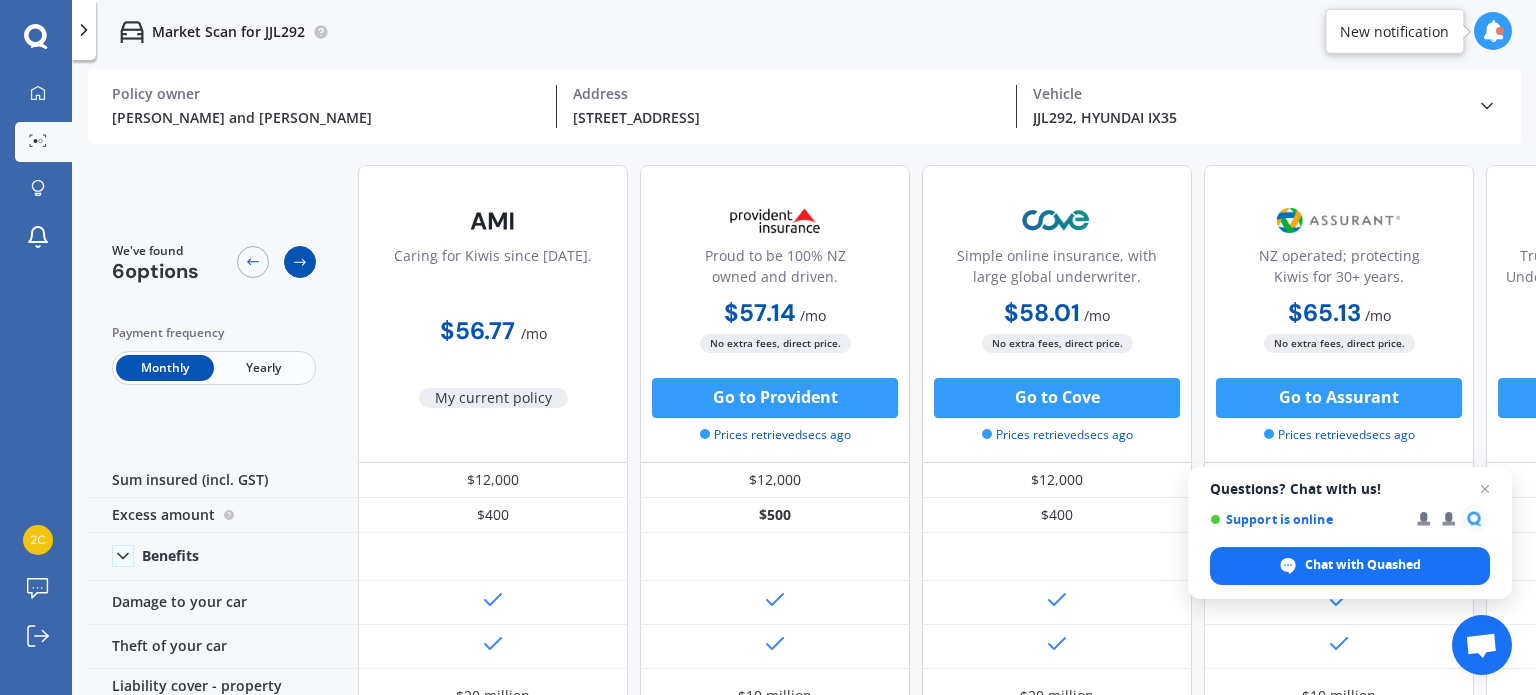 click 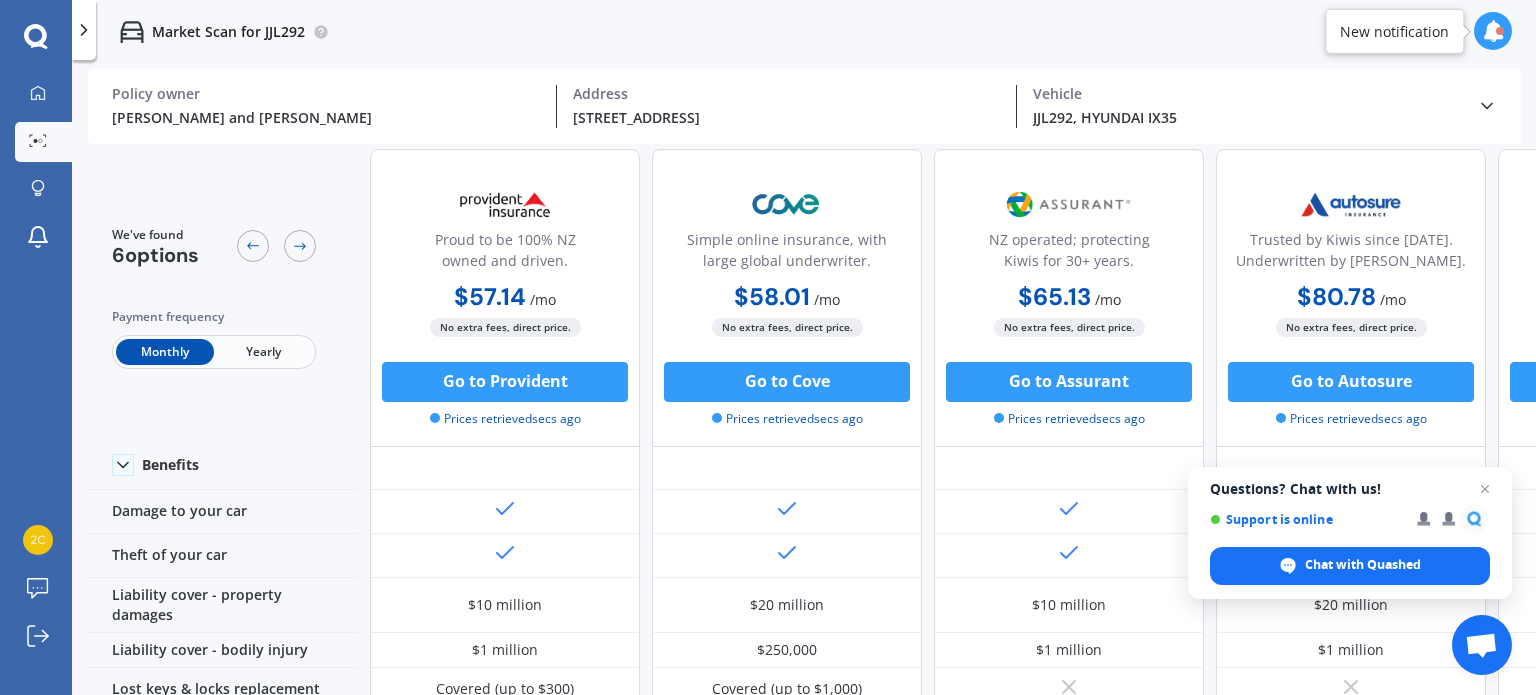 scroll, scrollTop: 0, scrollLeft: 270, axis: horizontal 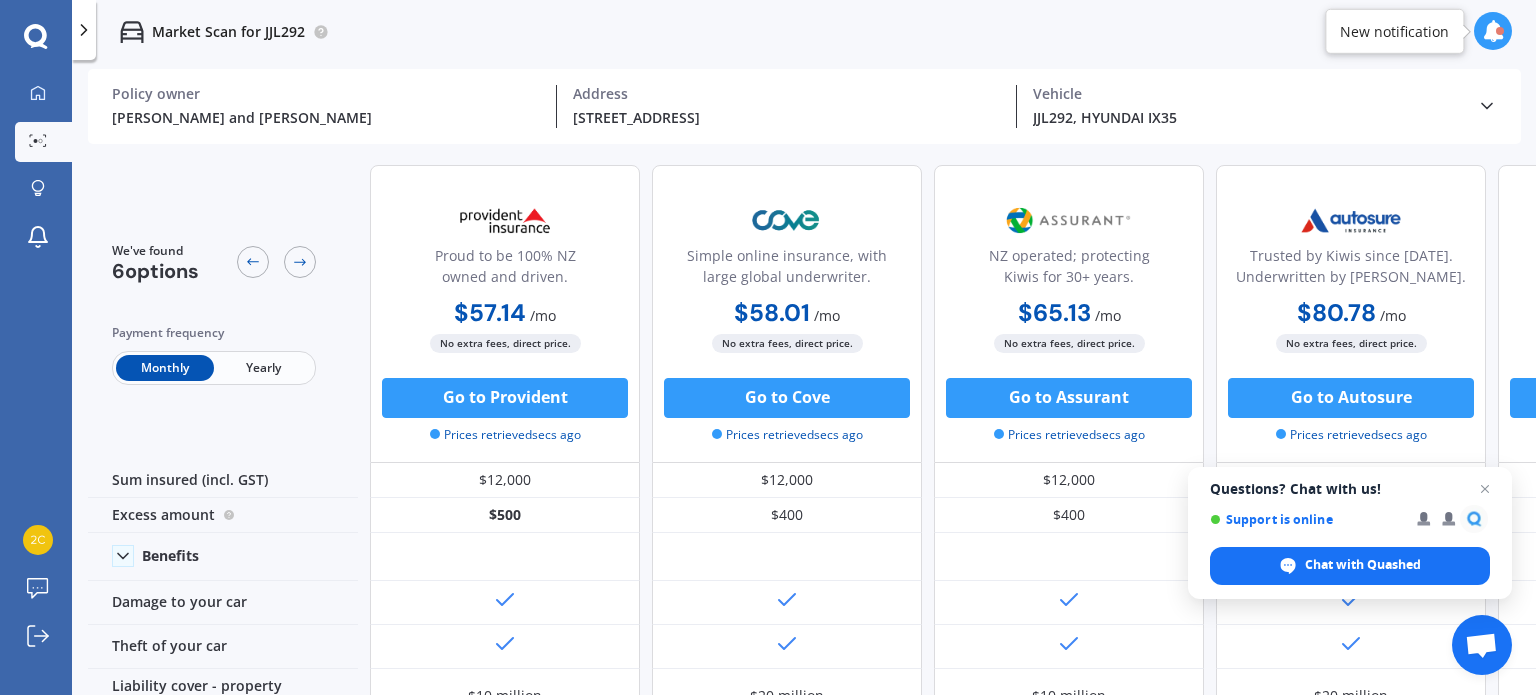 click 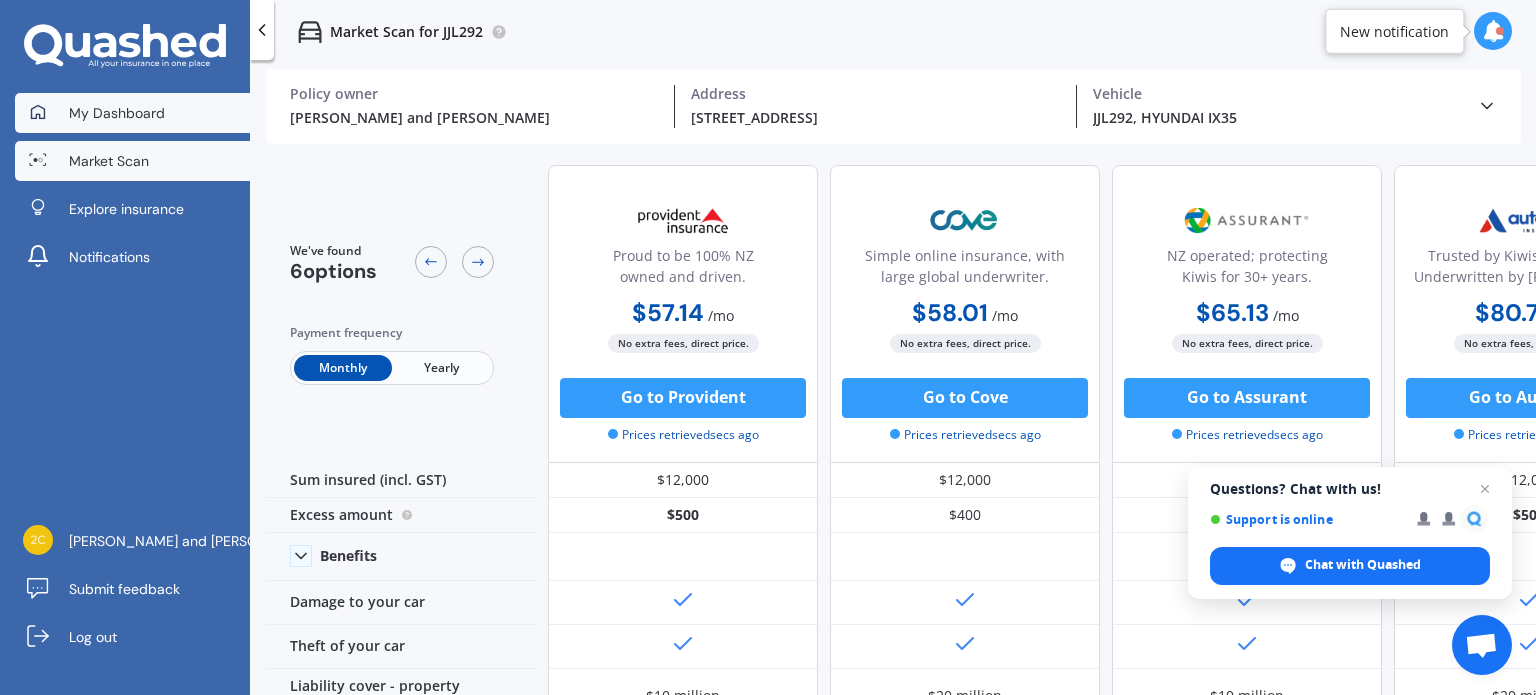 click on "My Dashboard" at bounding box center [117, 113] 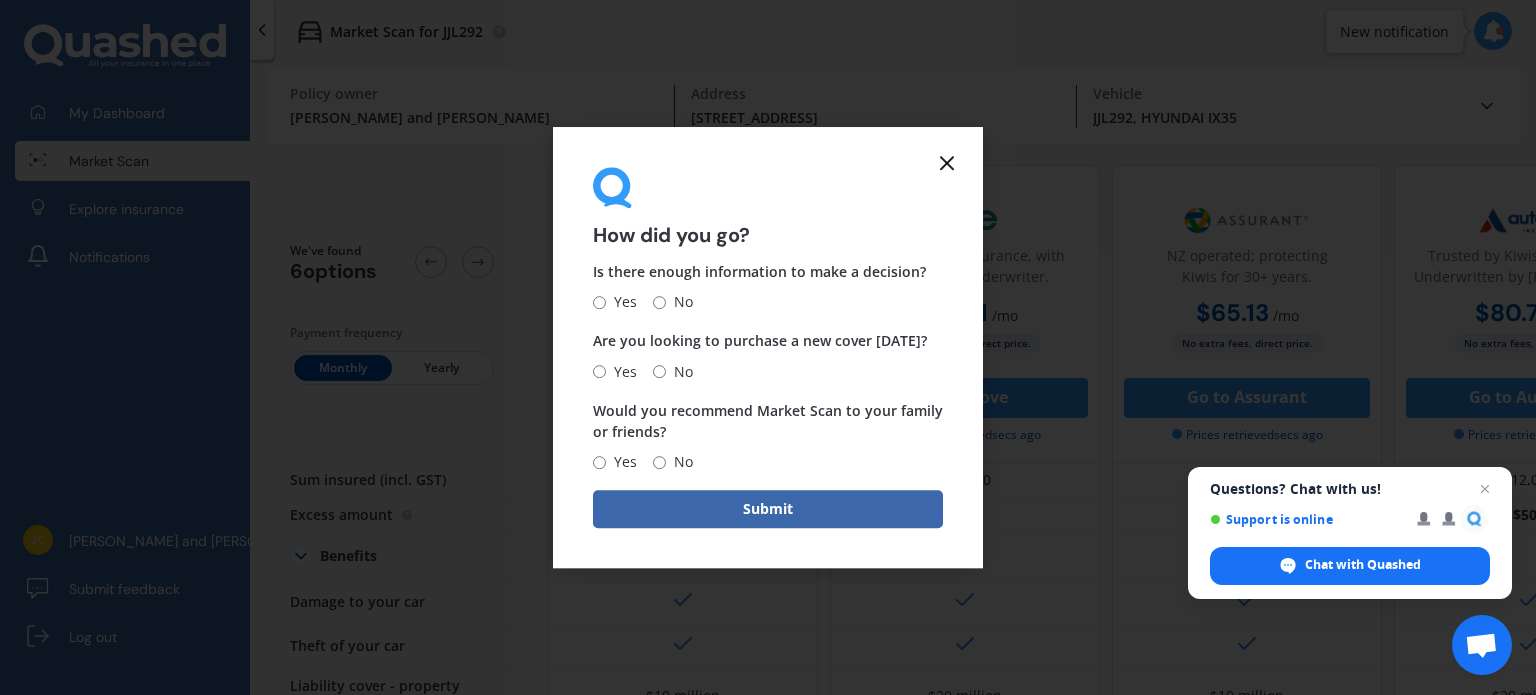 click on "Yes" at bounding box center (599, 462) 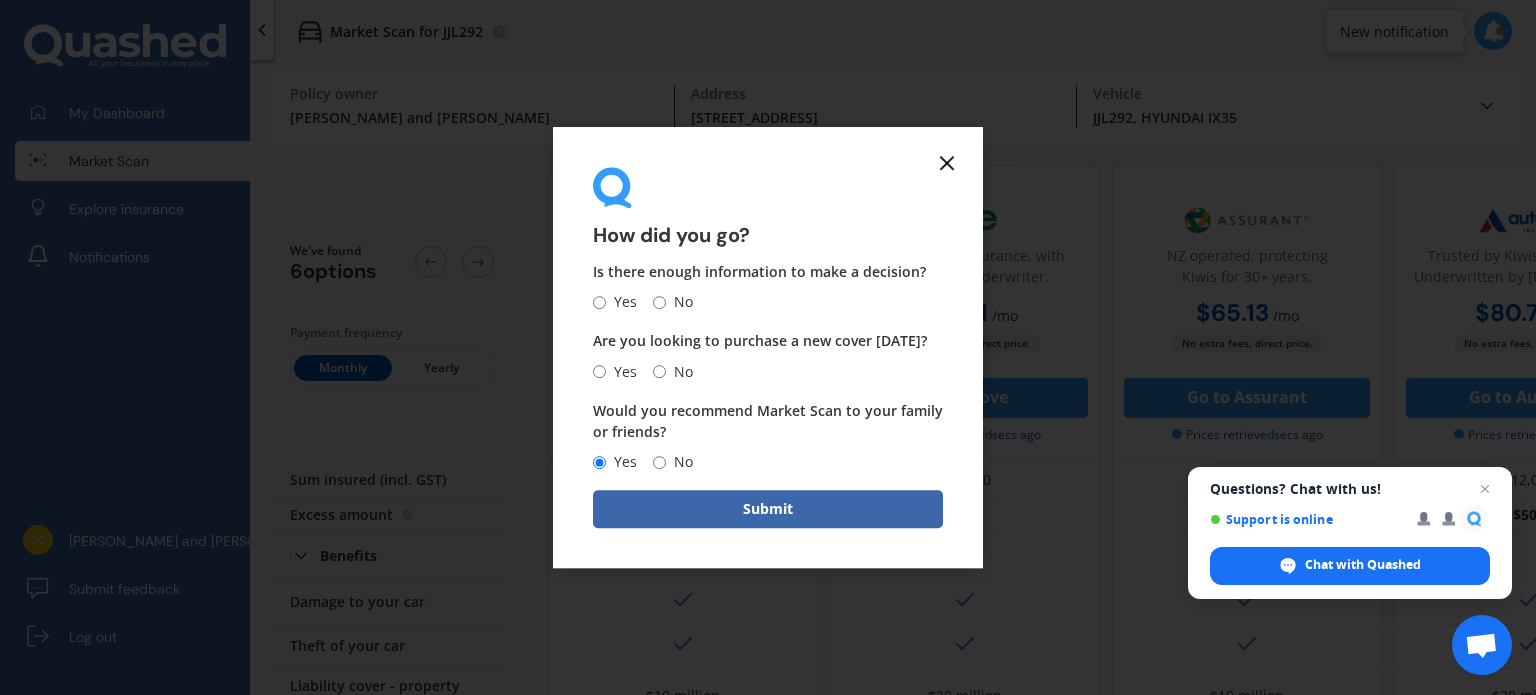 click on "No" at bounding box center (659, 371) 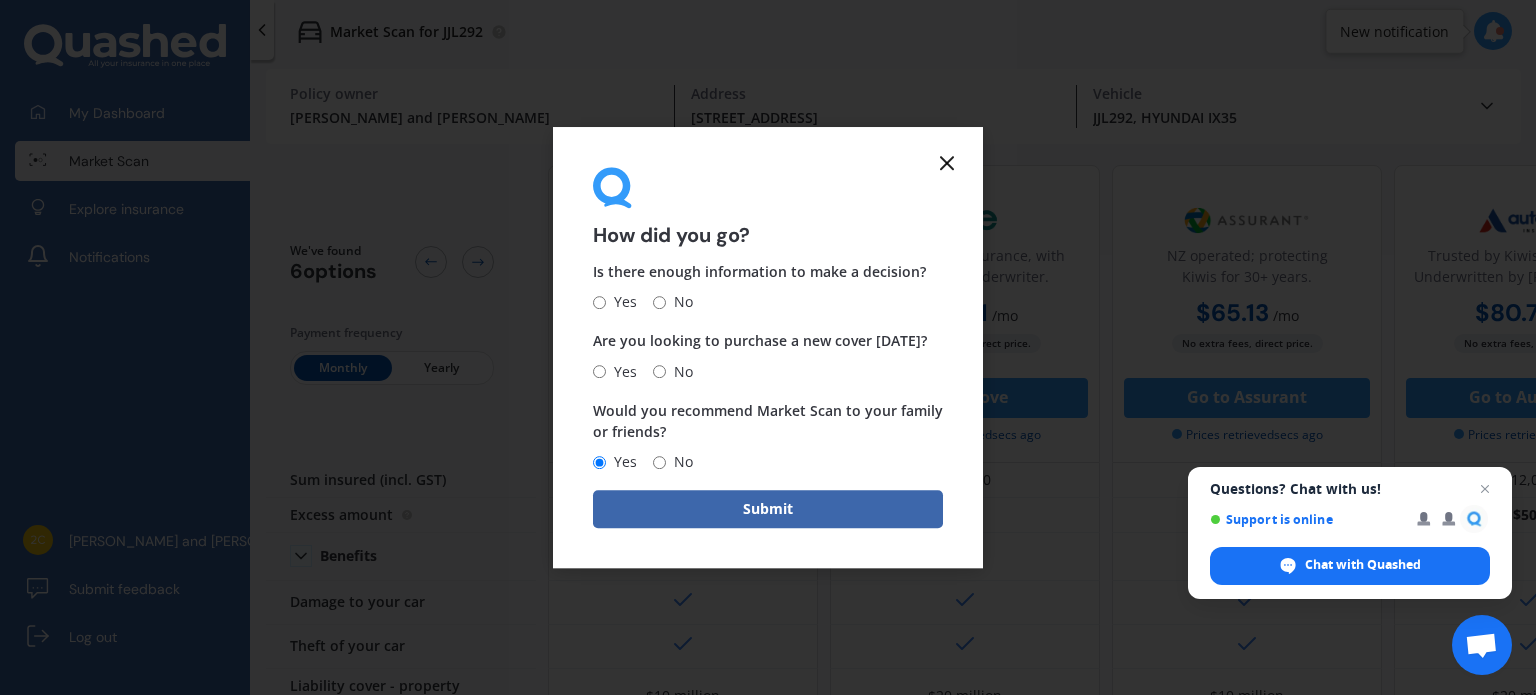 radio on "true" 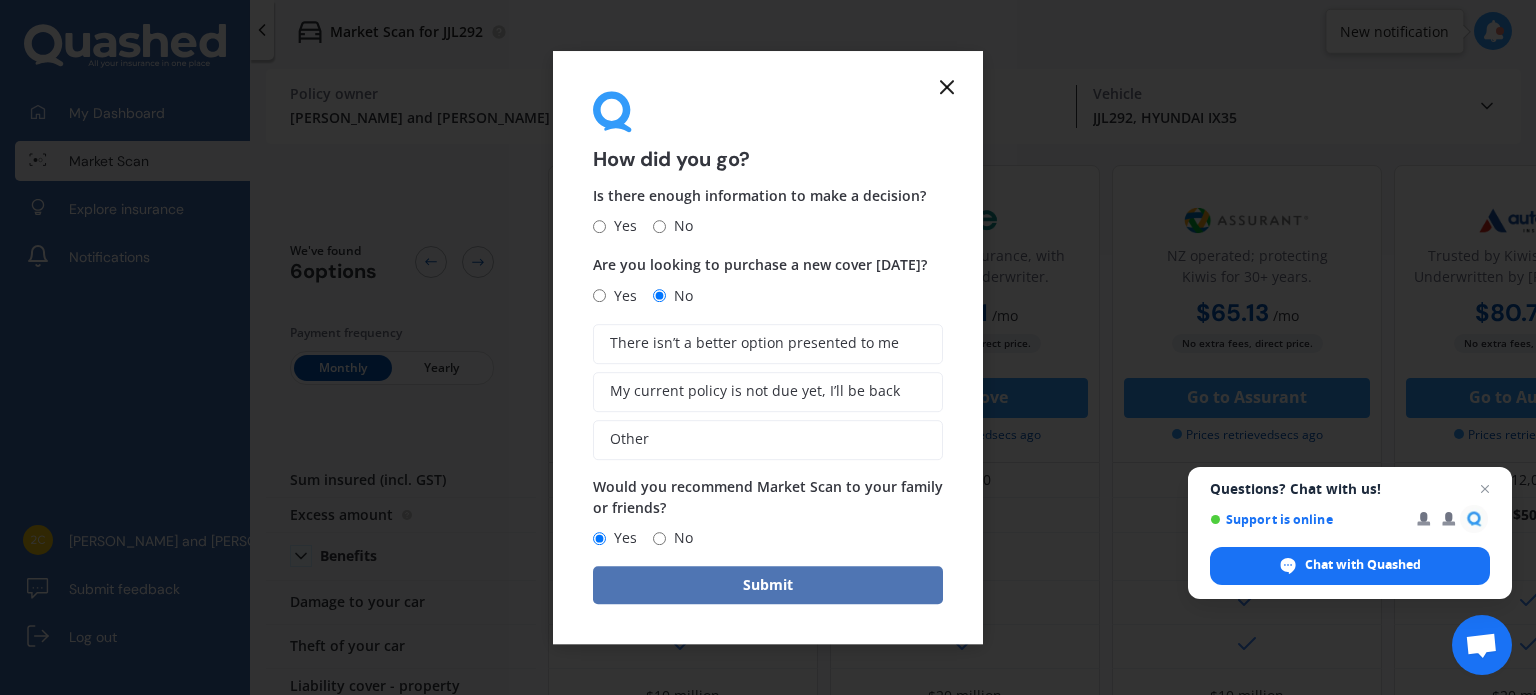 click on "Submit" at bounding box center (768, 585) 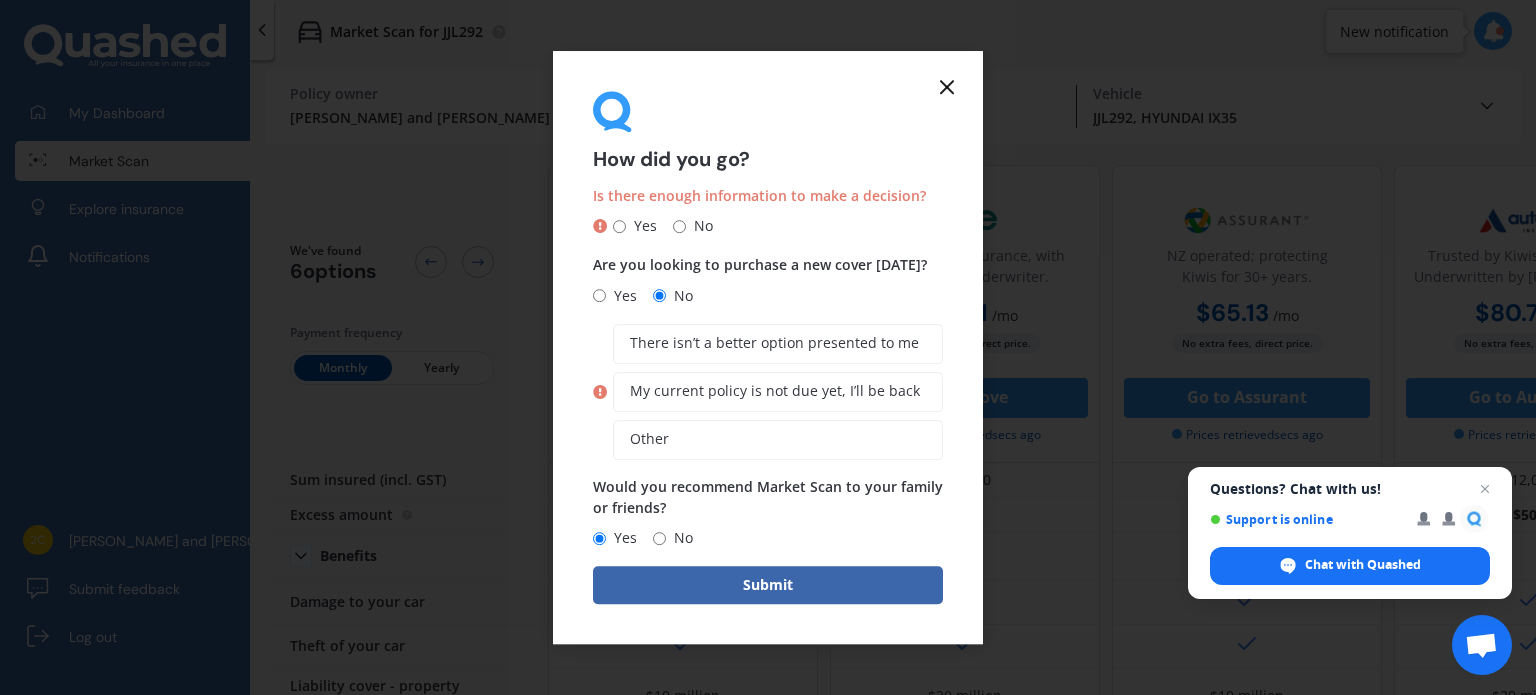 click on "No" at bounding box center [679, 226] 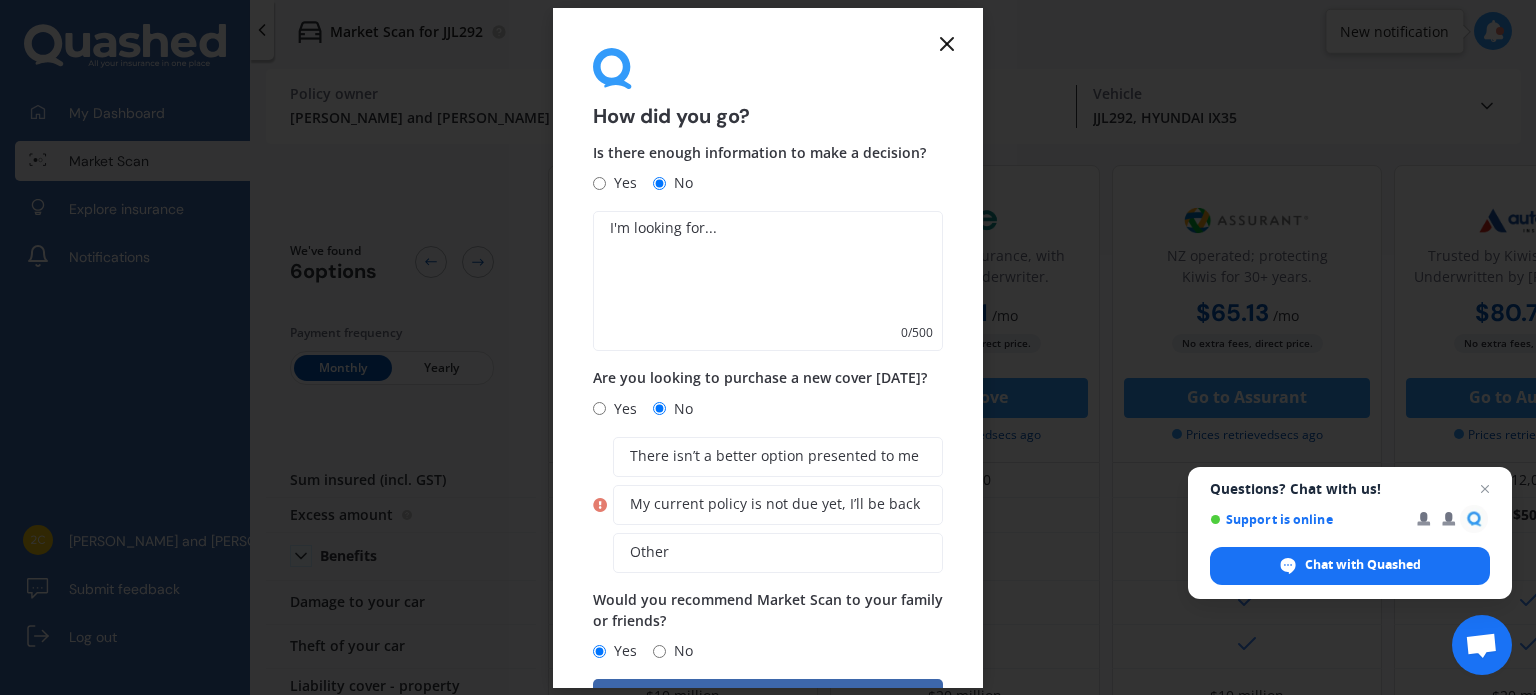 click at bounding box center [768, 281] 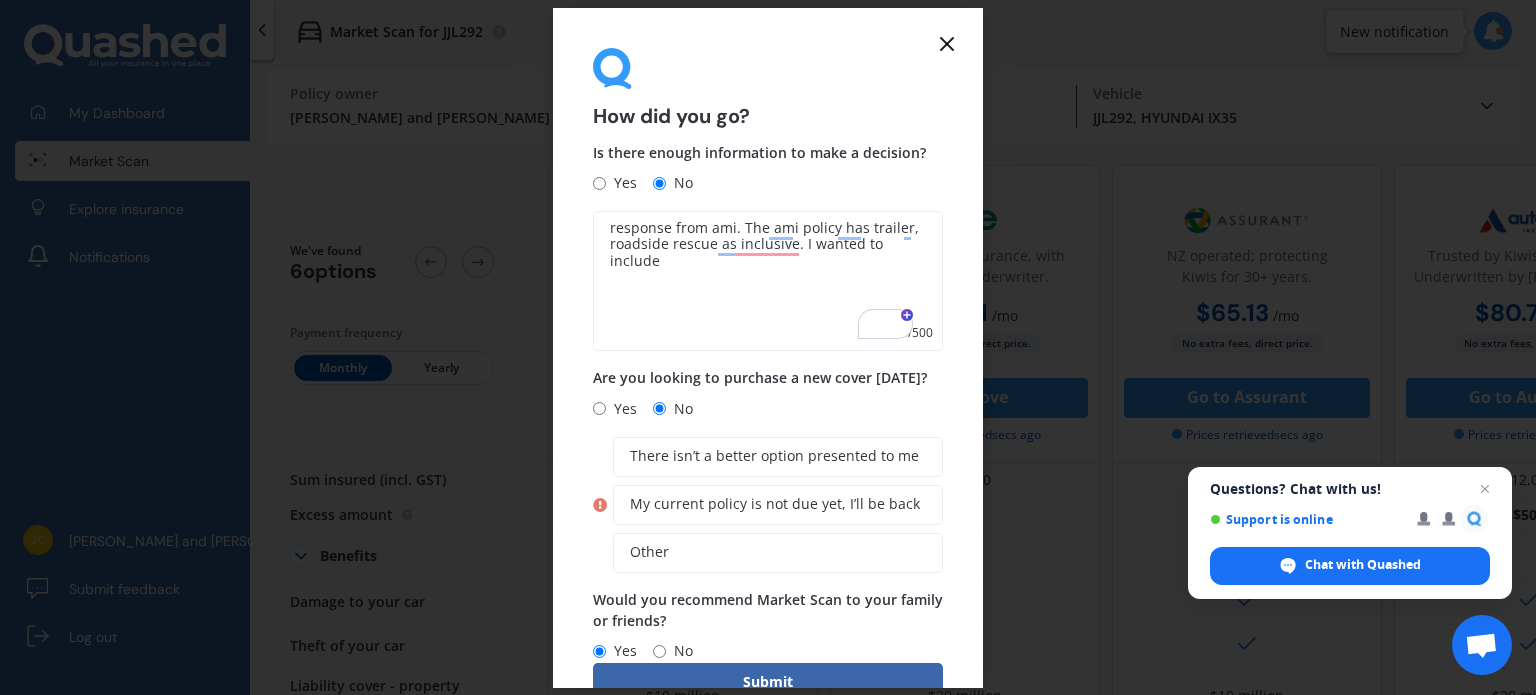 click on "response from ami. The ami policy has trailer, roadside rescue as inclusive. I wanted to include" at bounding box center [768, 281] 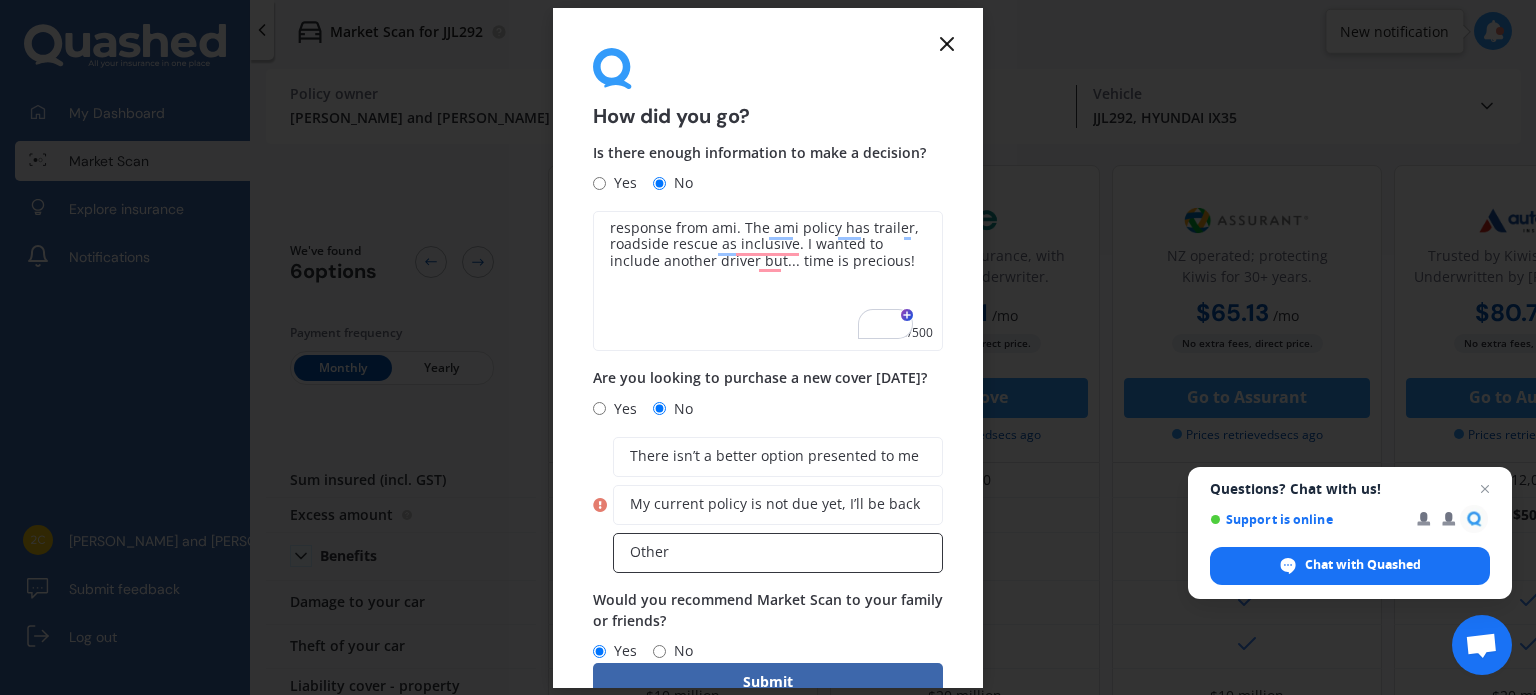 scroll, scrollTop: 70, scrollLeft: 0, axis: vertical 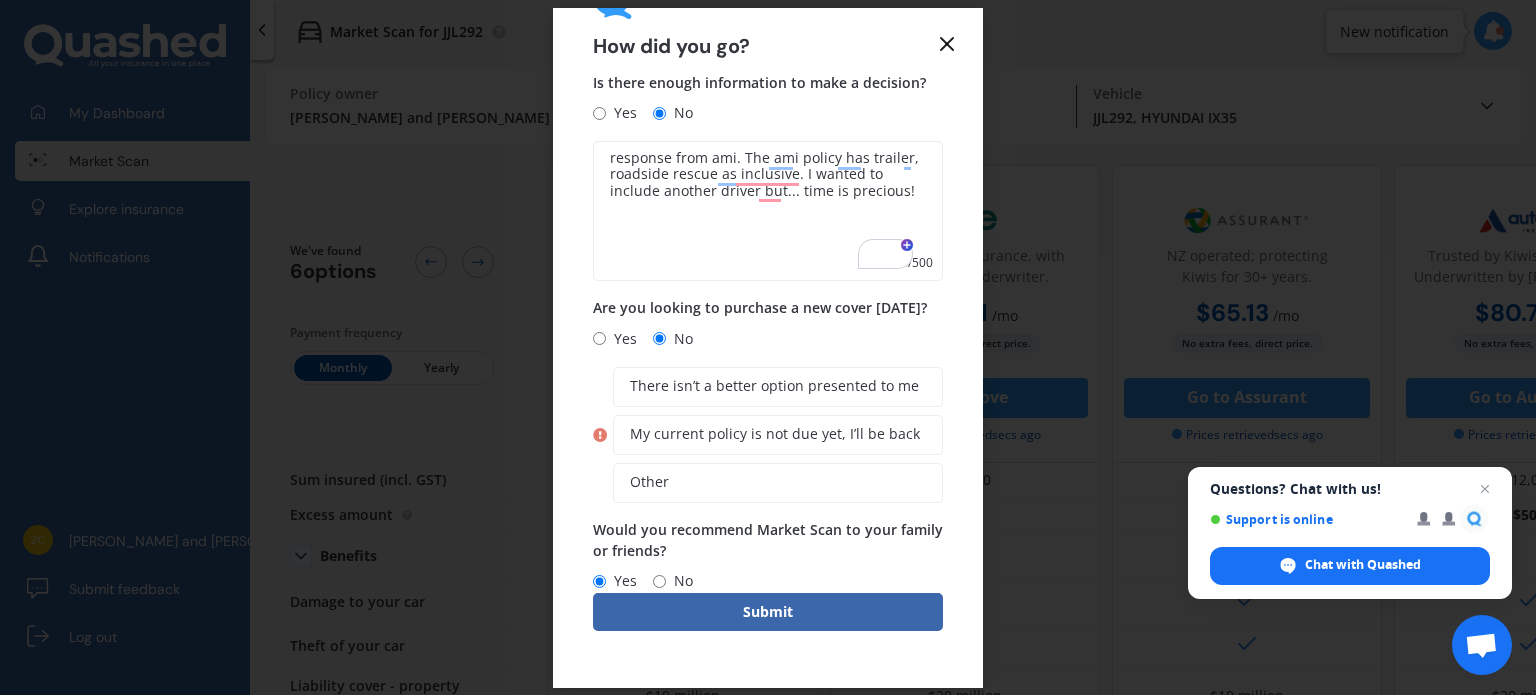 type on "response from ami. The ami policy has trailer, roadside rescue as inclusive. I wanted to include another driver but... time is precious!" 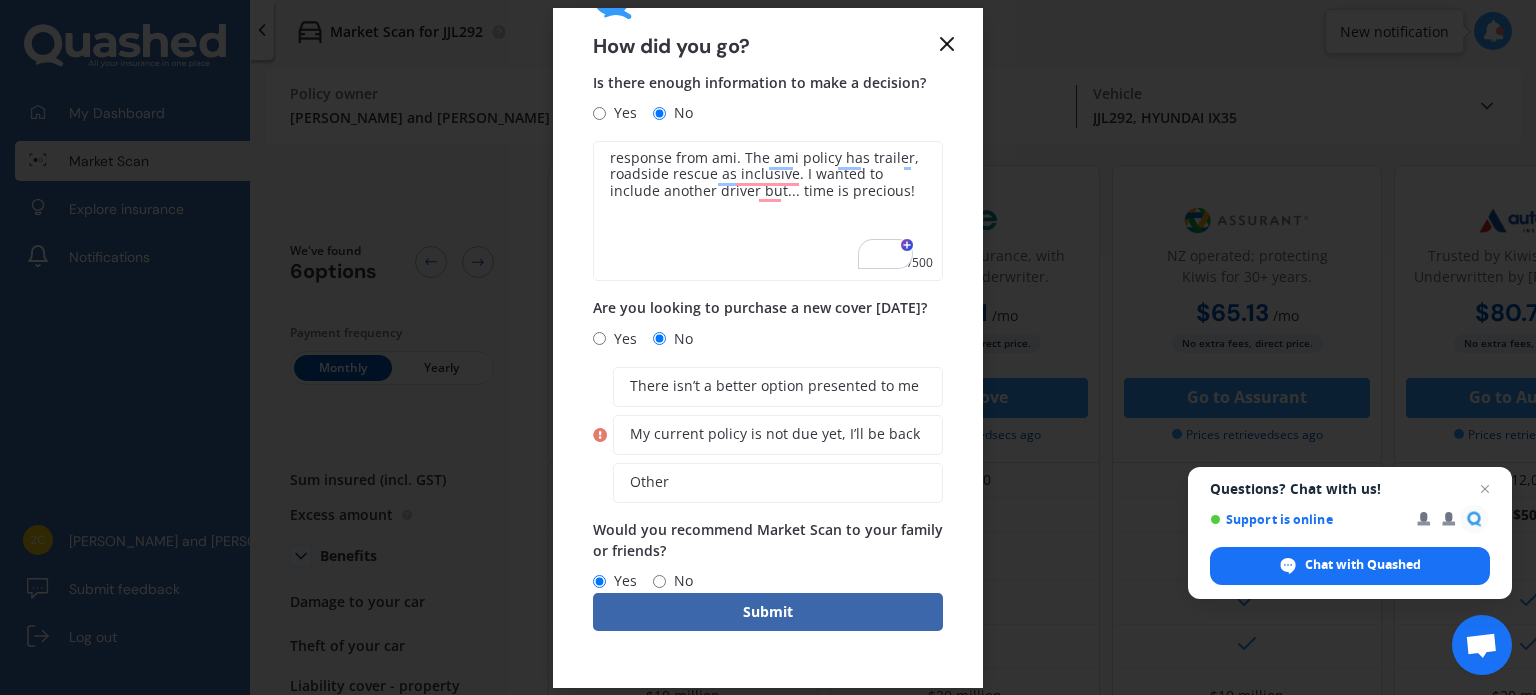 click on "Yes" at bounding box center [599, 338] 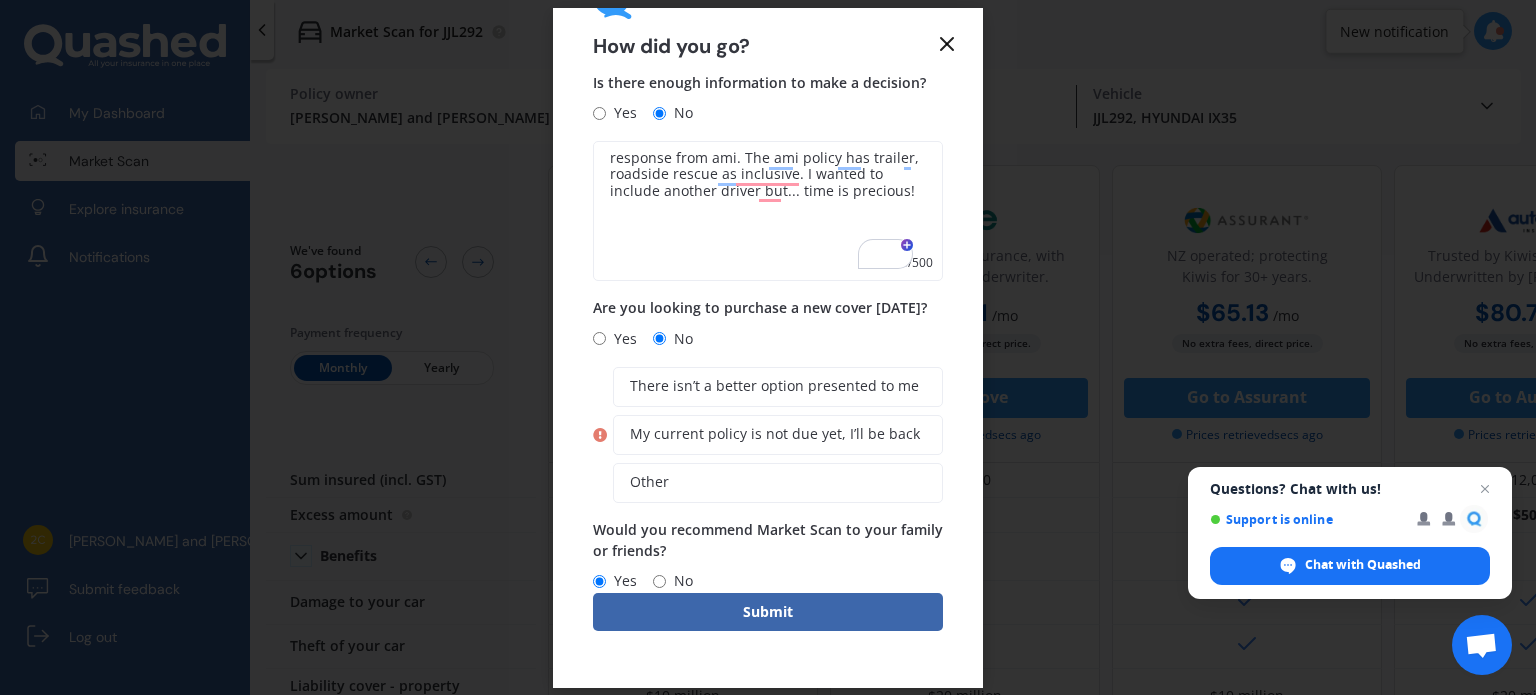 radio on "true" 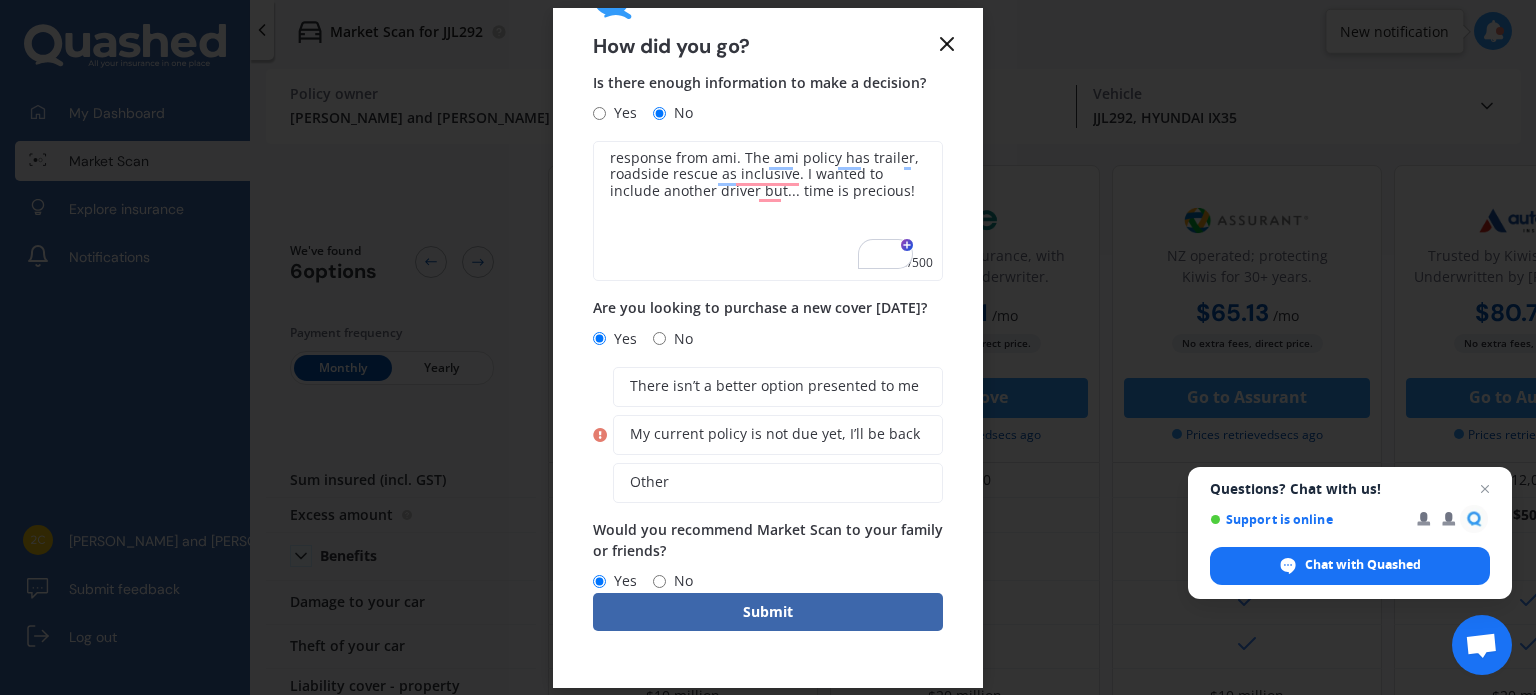 scroll, scrollTop: 0, scrollLeft: 0, axis: both 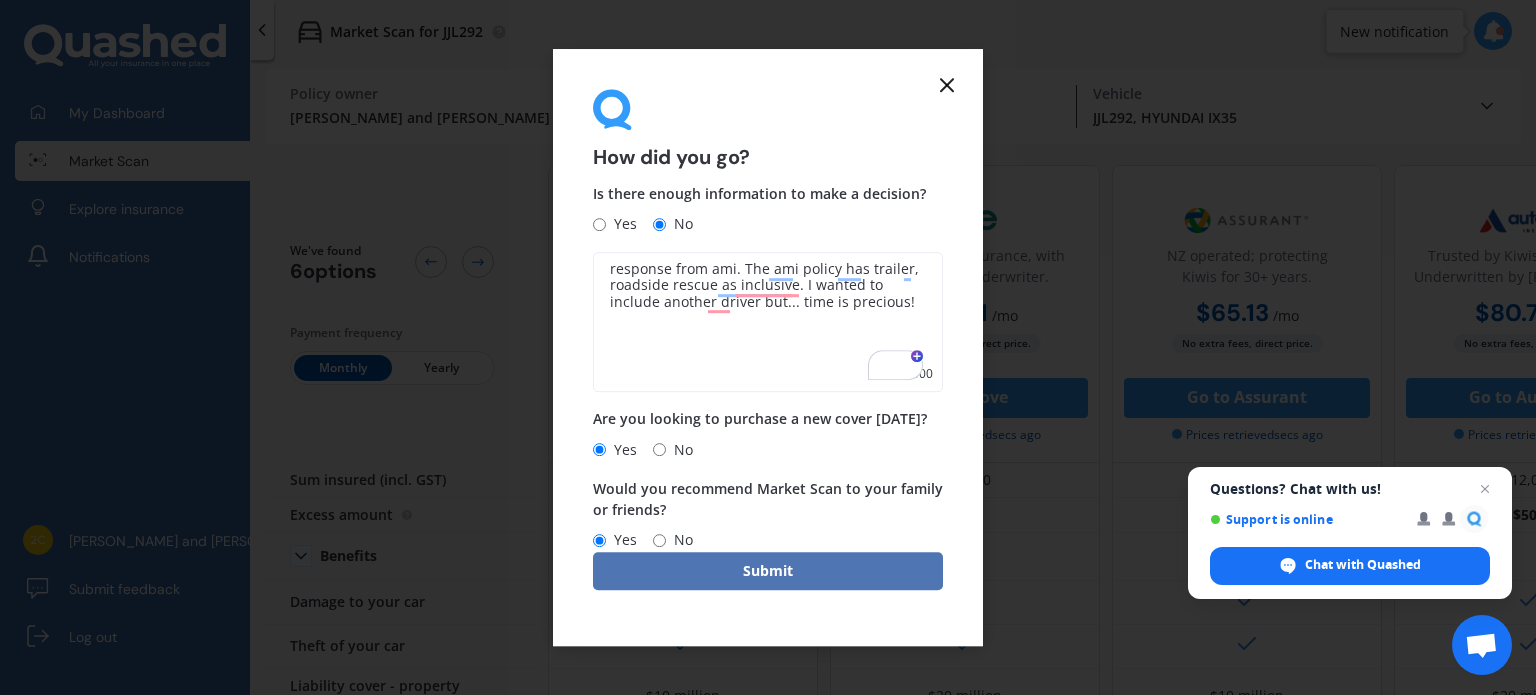 click on "Submit" at bounding box center (768, 571) 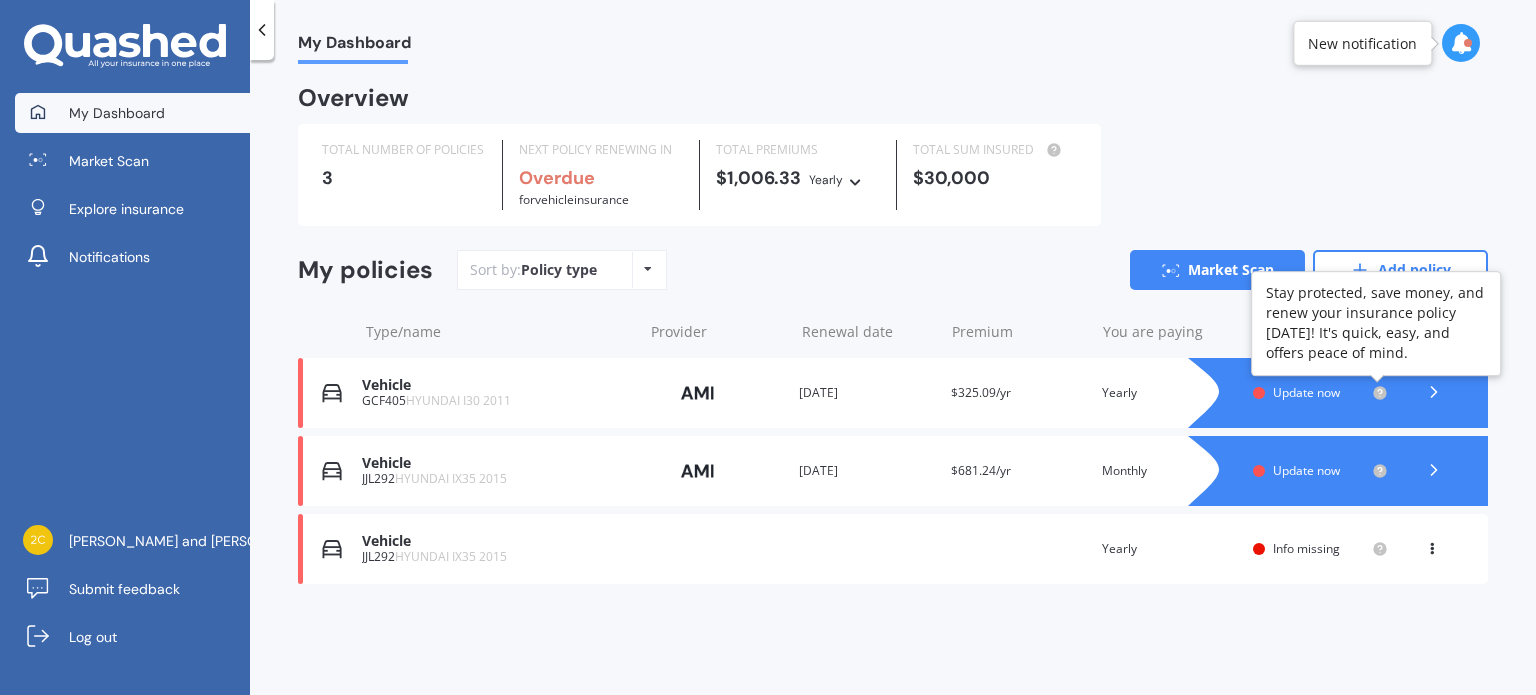 click 